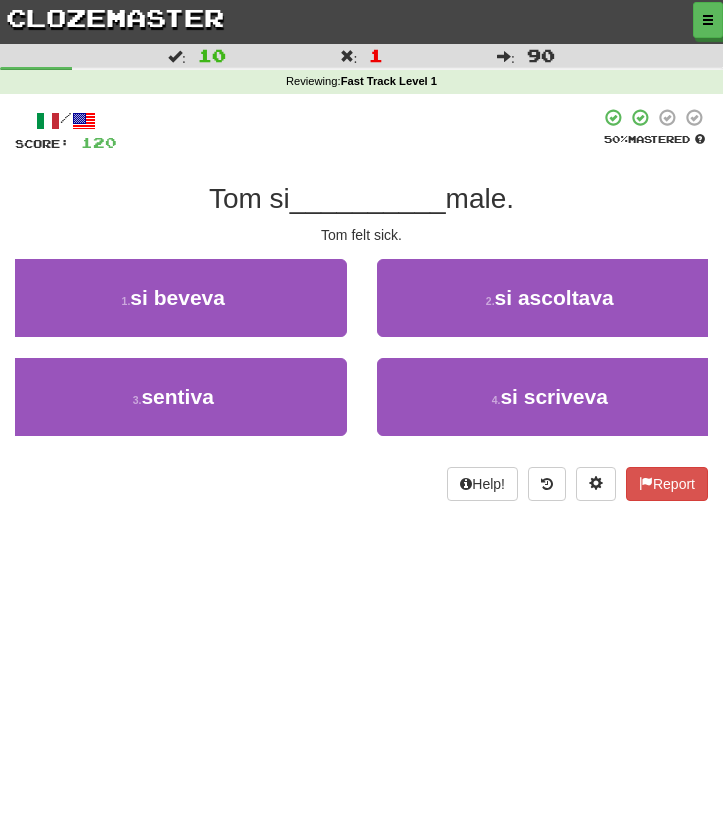 scroll, scrollTop: 0, scrollLeft: 0, axis: both 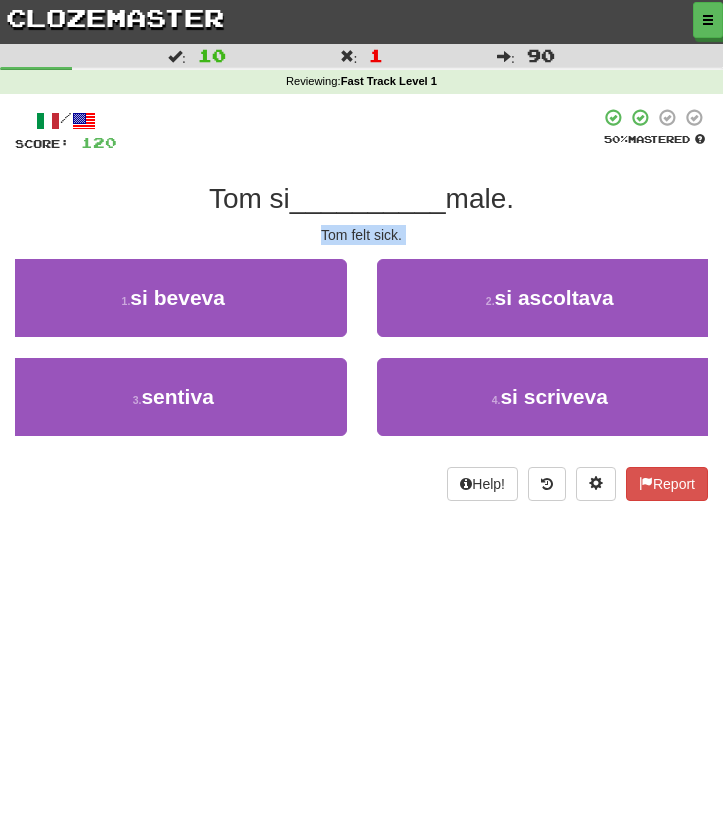 click on "Tom si  __________  male." at bounding box center (361, 199) 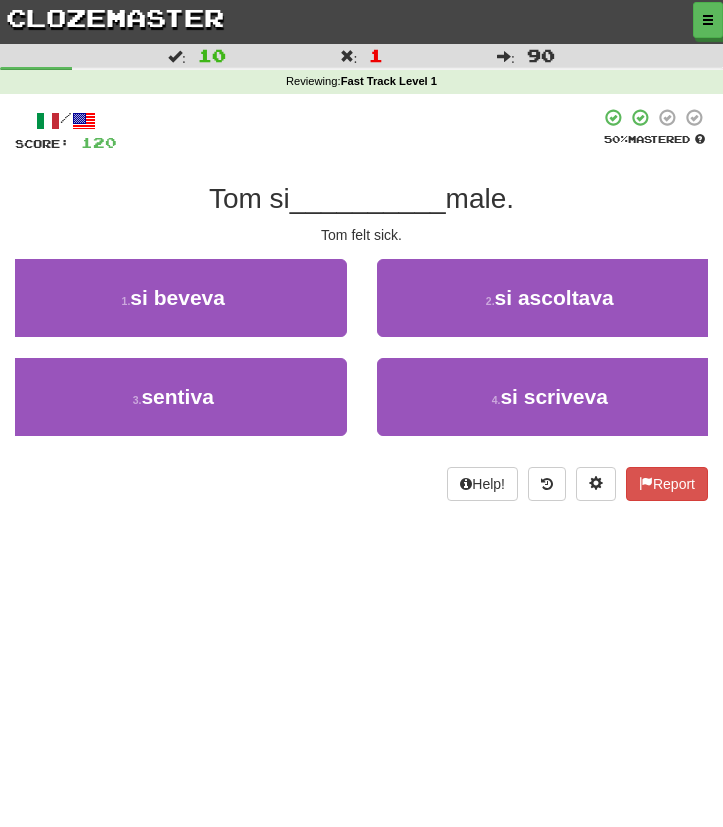 click on "Tom si  __________  male." at bounding box center (361, 199) 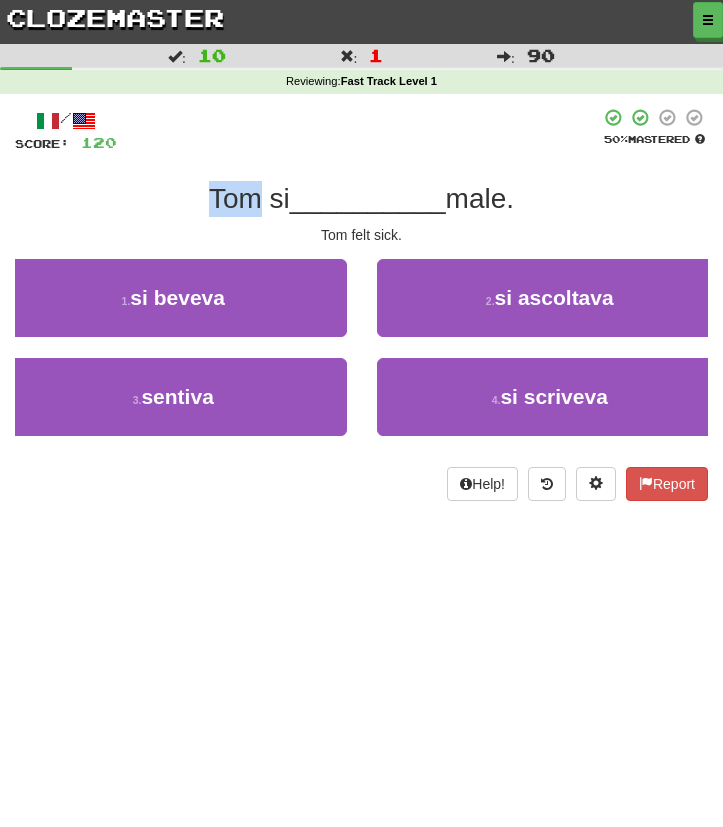 click on "Tom si" at bounding box center [249, 198] 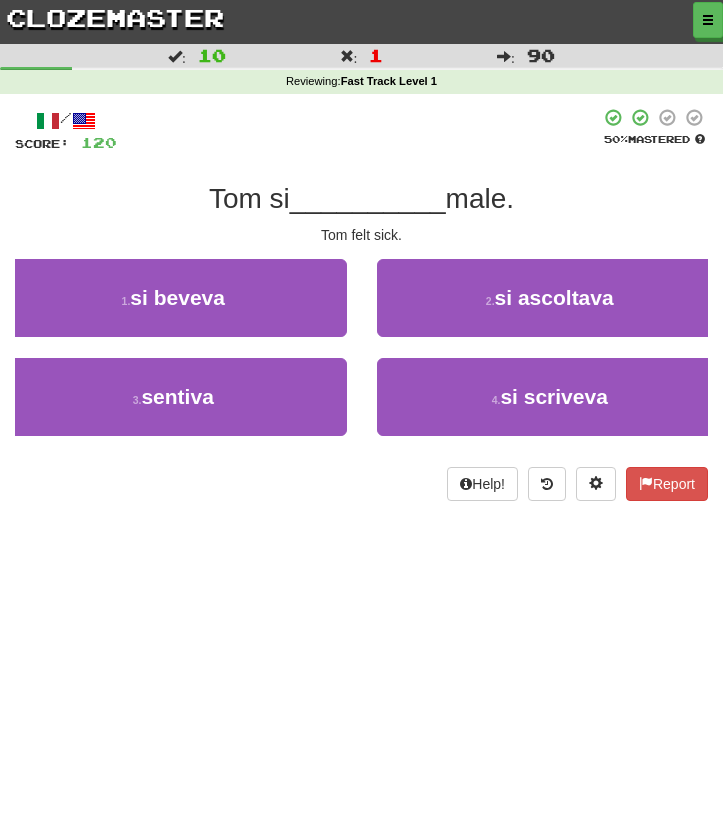 click on "Tom si" at bounding box center (249, 198) 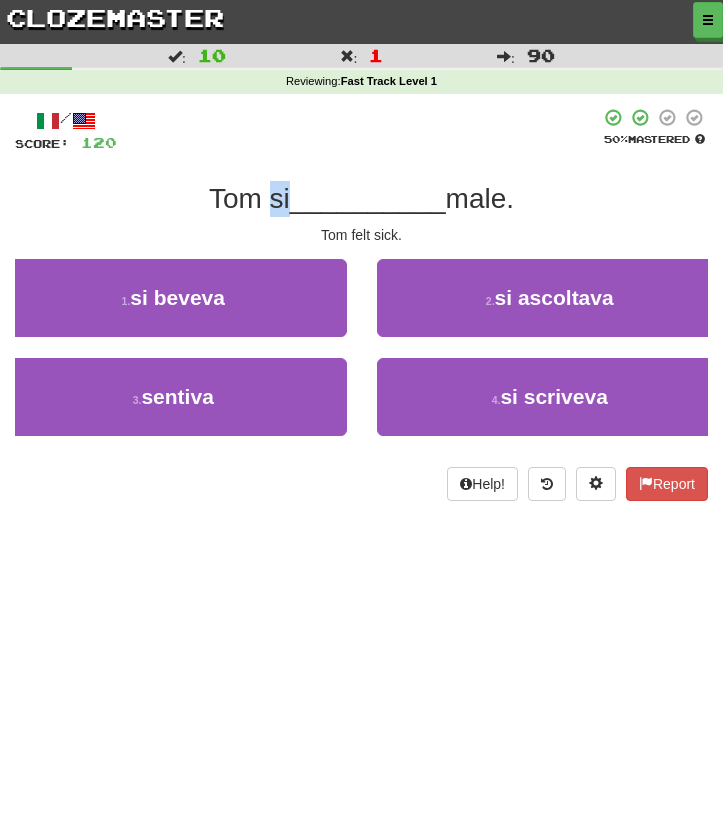 click on "Tom si" at bounding box center (249, 198) 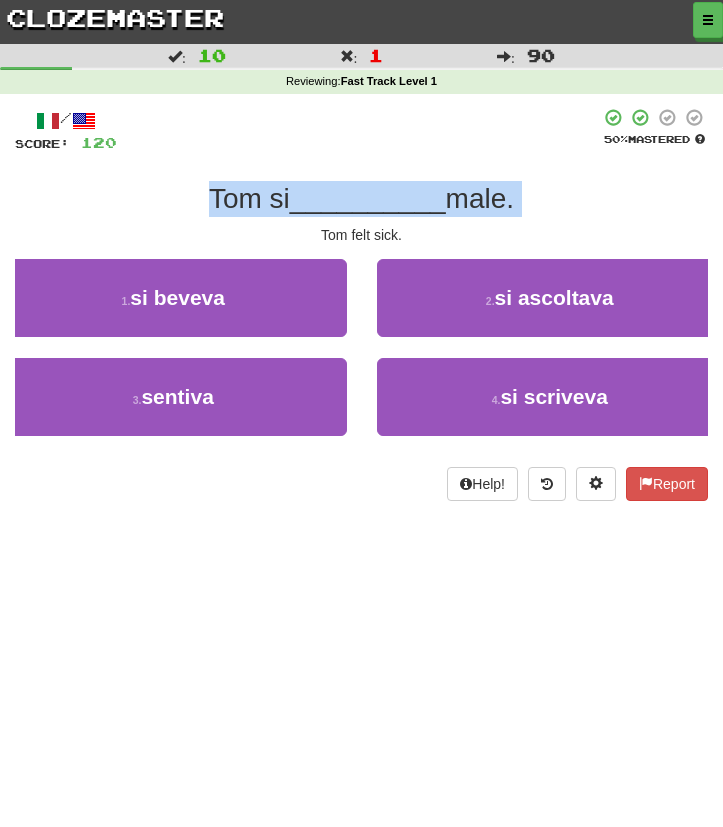 click on "Tom si" at bounding box center [249, 198] 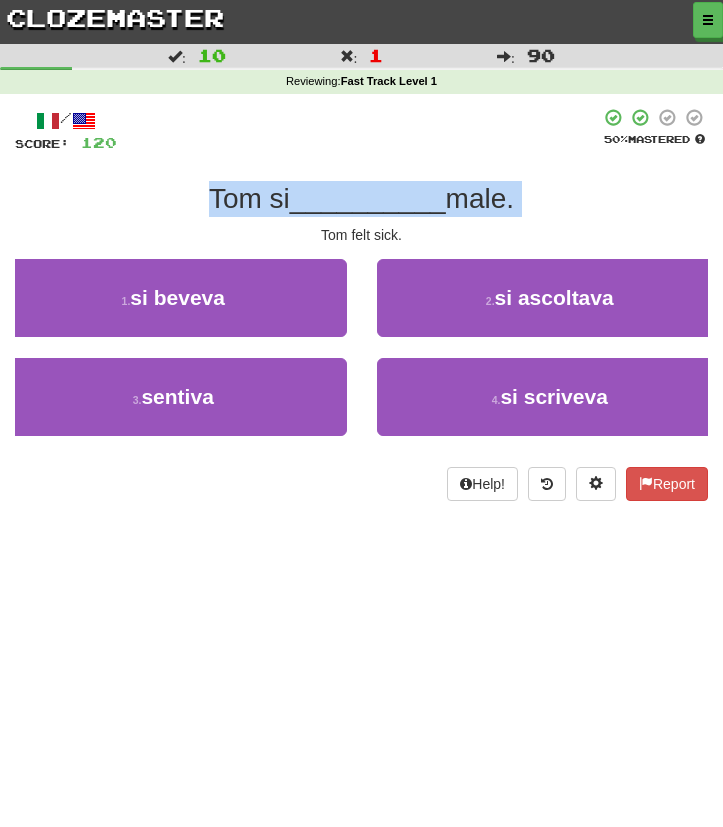 click on "Tom si  __________  male." at bounding box center [361, 199] 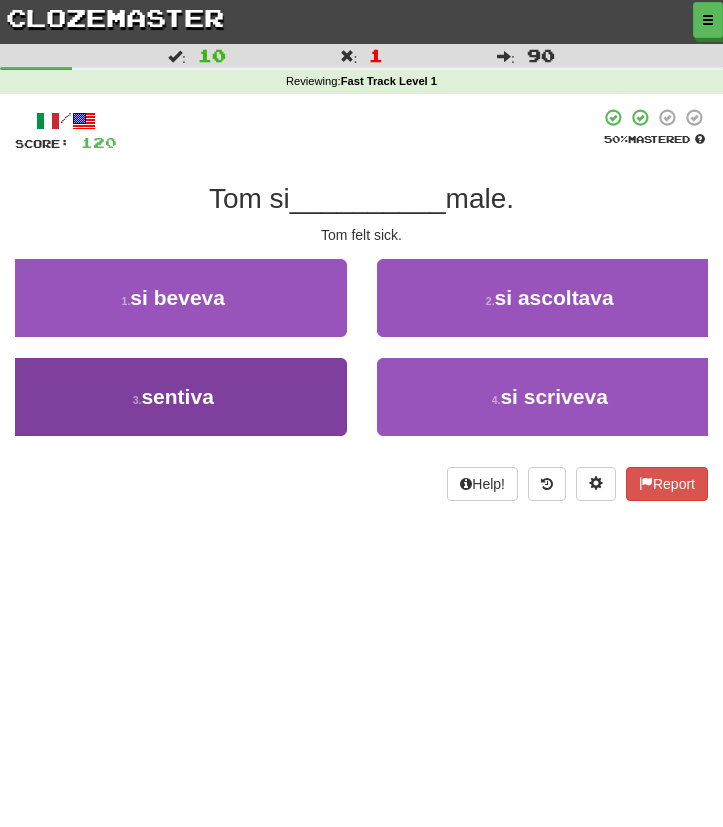 click on "3 .  sentiva" at bounding box center (173, 397) 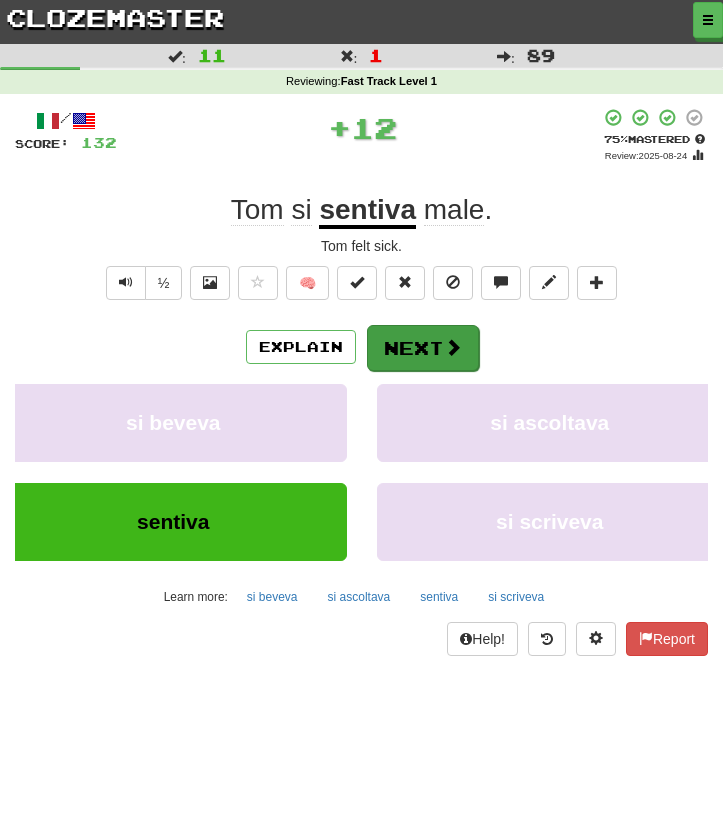 click at bounding box center [453, 347] 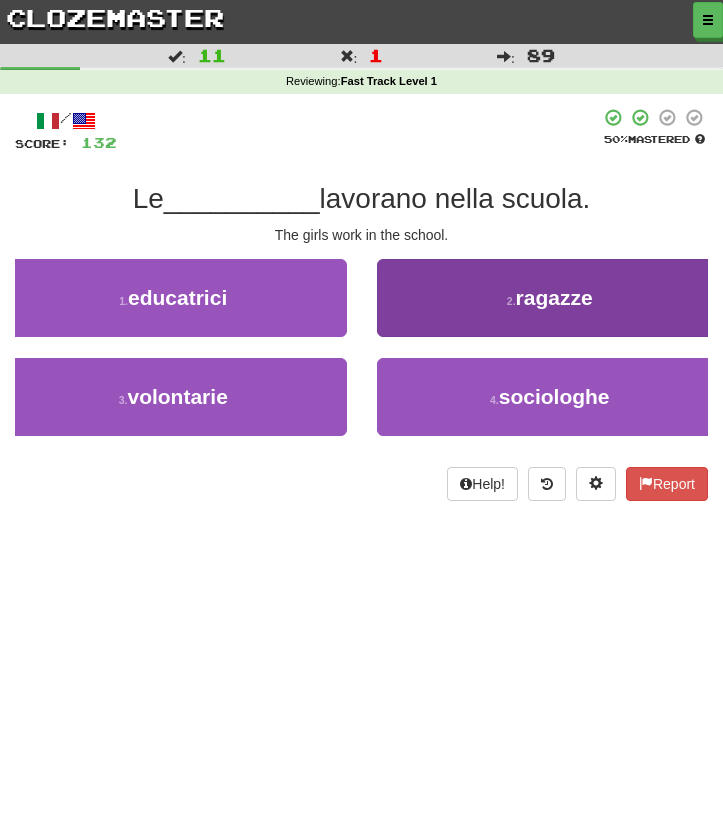 click on "2 .  ragazze" at bounding box center [550, 298] 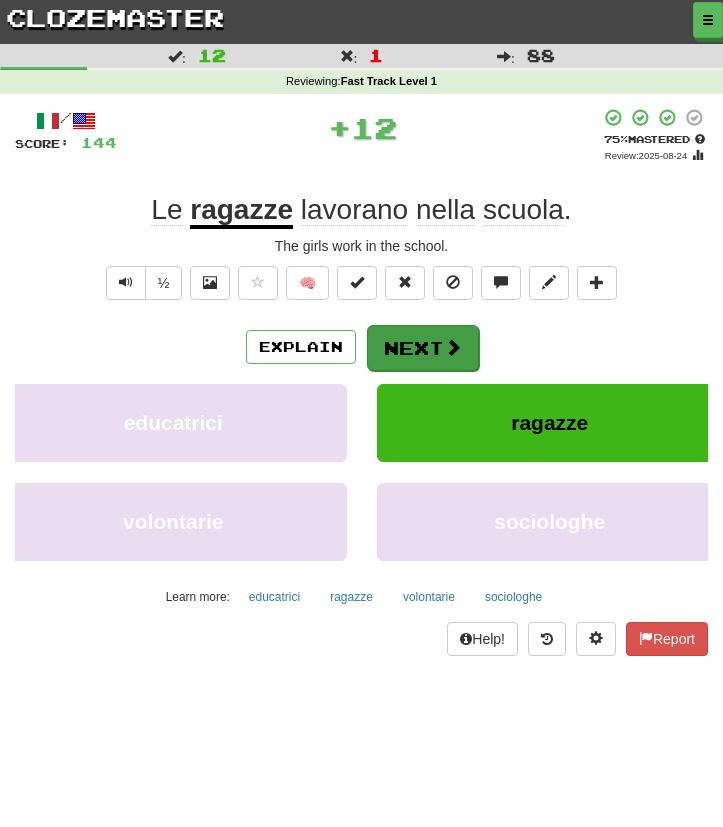 click on "Next" at bounding box center [423, 348] 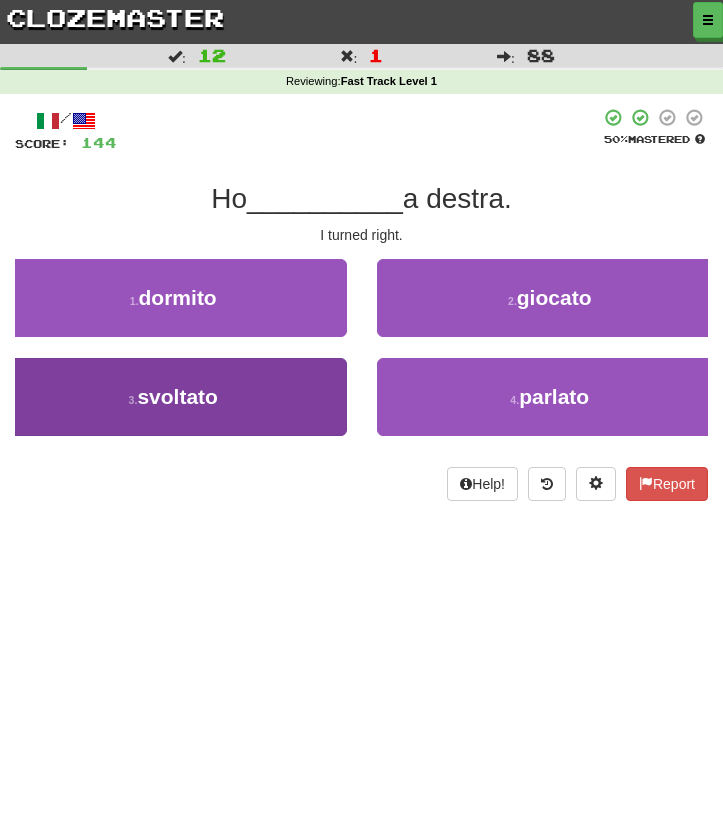 click on "3 .  svoltato" at bounding box center (173, 397) 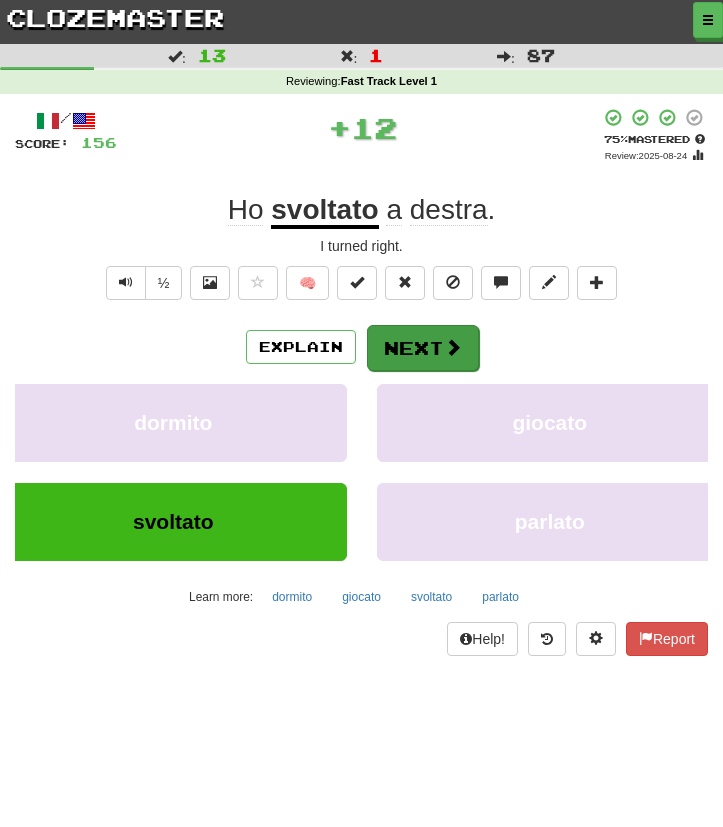 click on "Next" at bounding box center (423, 348) 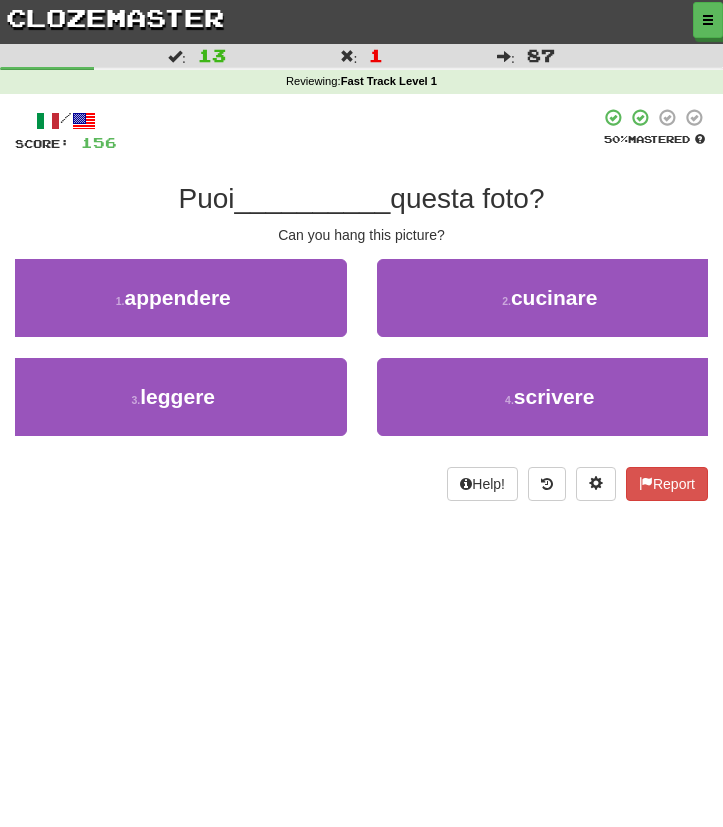 click on "Puoi  __________  questa foto?" at bounding box center (361, 199) 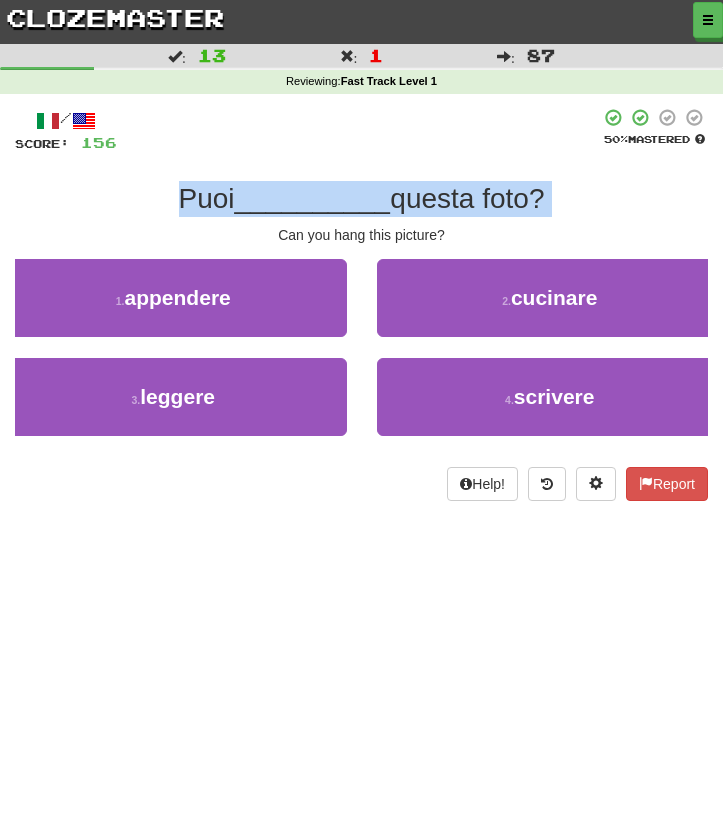 click on "Puoi  __________  questa foto?" at bounding box center (361, 199) 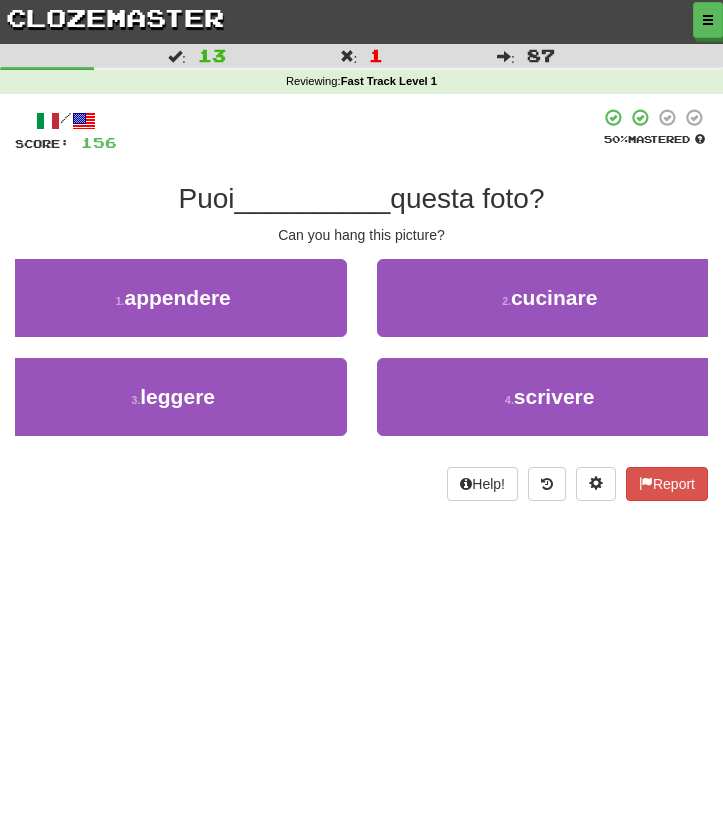 click on "Puoi  __________  questa foto?" at bounding box center (361, 199) 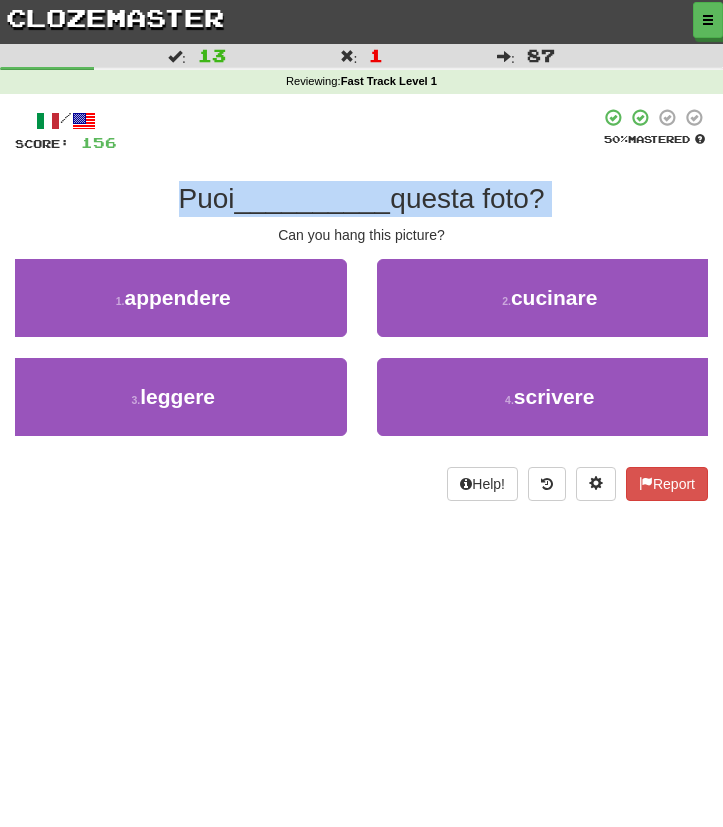 click on "/  Score:   156 50 %  Mastered Puoi  __________  questa foto? Can you hang this picture? 1 .  appendere 2 .  cucinare 3 .  leggere 4 .  scrivere  Help!  Report" at bounding box center [361, 304] 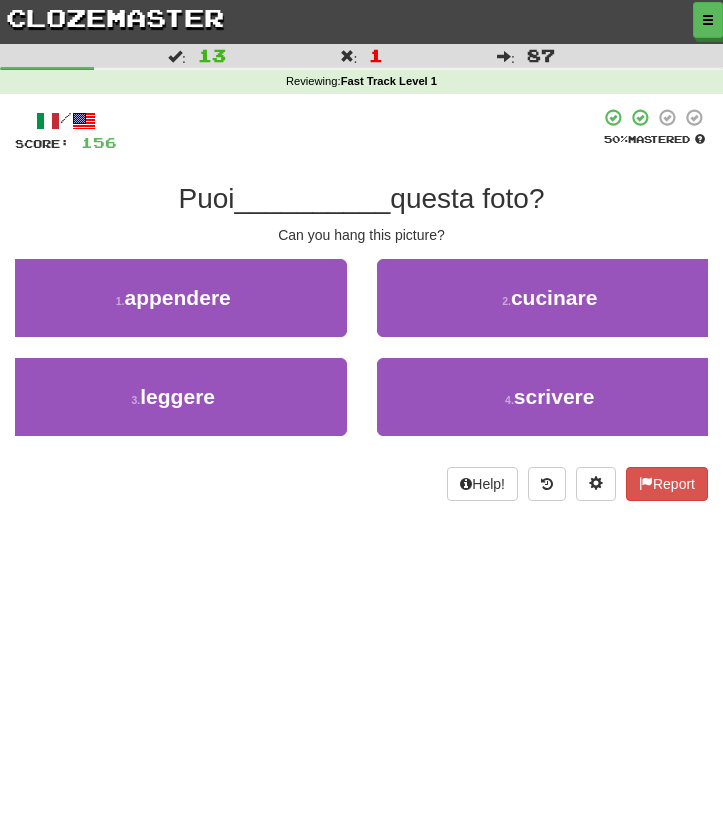 click on "/  Score:   156 50 %  Mastered Puoi  __________  questa foto? Can you hang this picture? 1 .  appendere 2 .  cucinare 3 .  leggere 4 .  scrivere  Help!  Report" at bounding box center (361, 304) 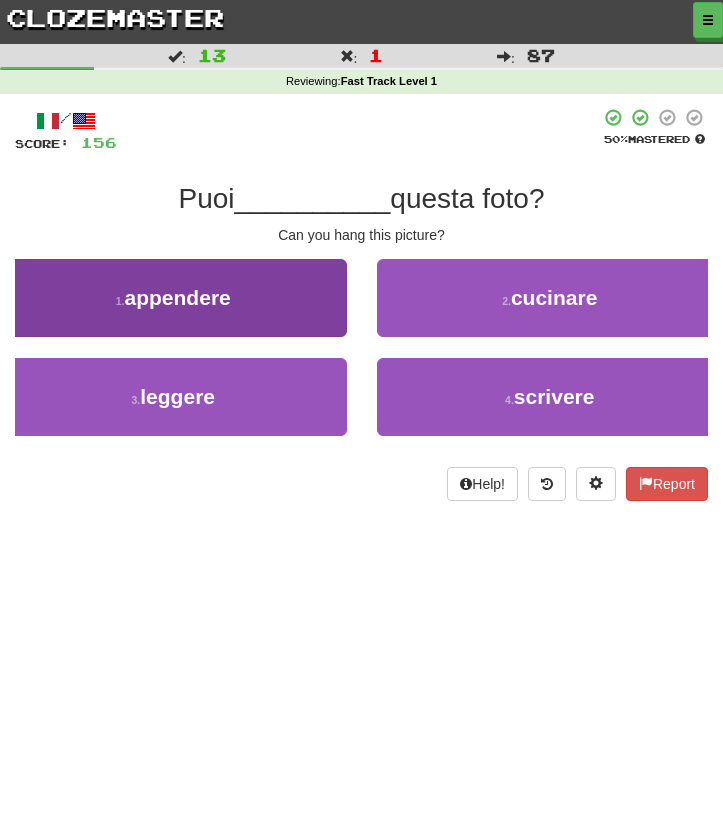 click on "1 .  appendere" at bounding box center (173, 298) 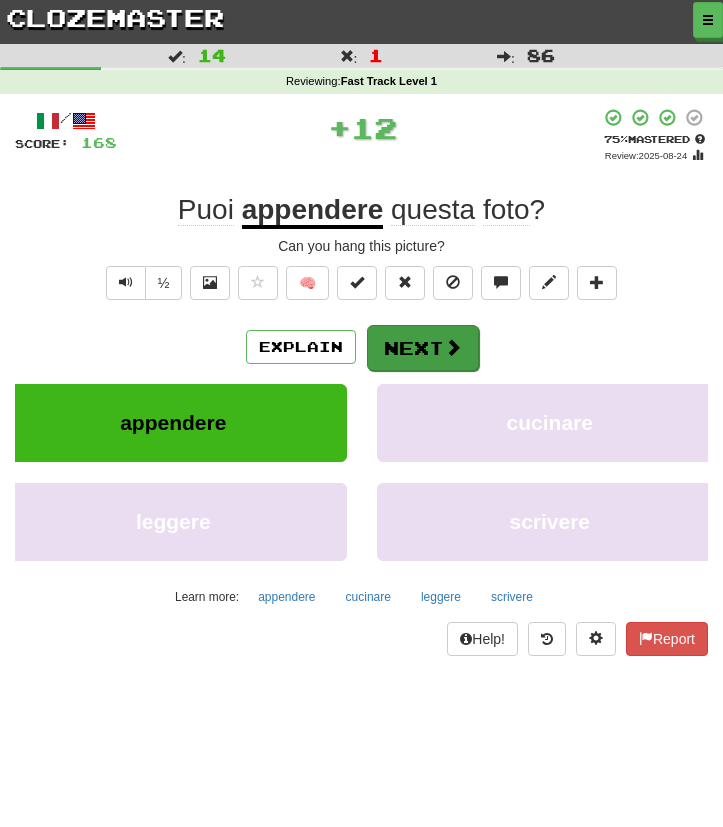 click on "Next" at bounding box center [423, 348] 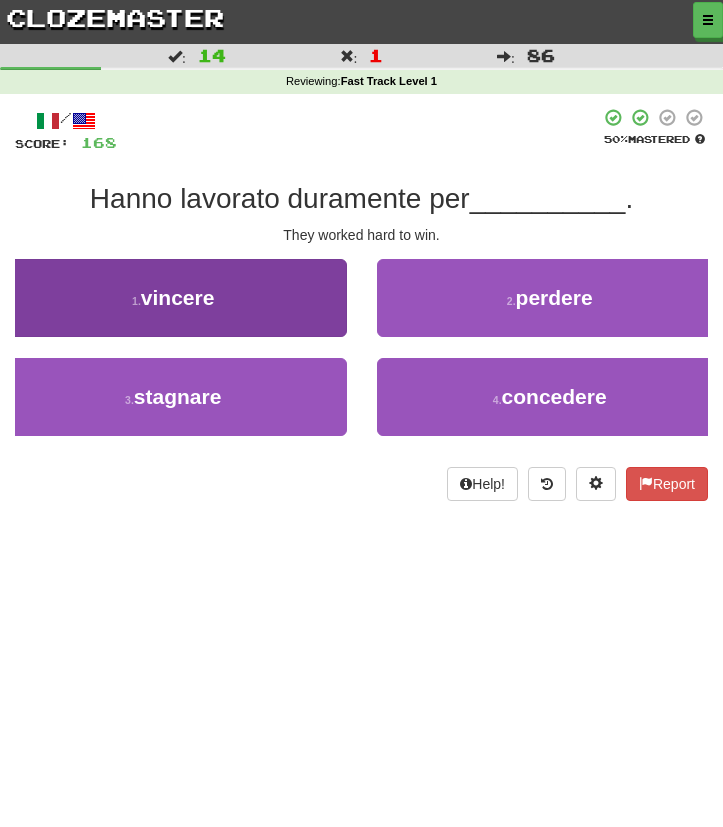 click on "1 .  vincere" at bounding box center [173, 298] 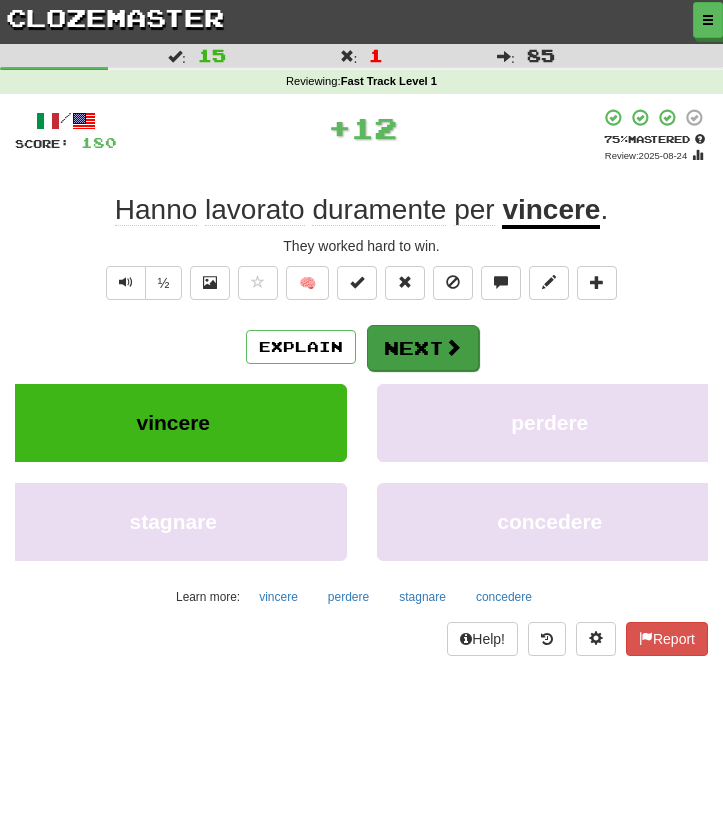 click on "Next" at bounding box center (423, 348) 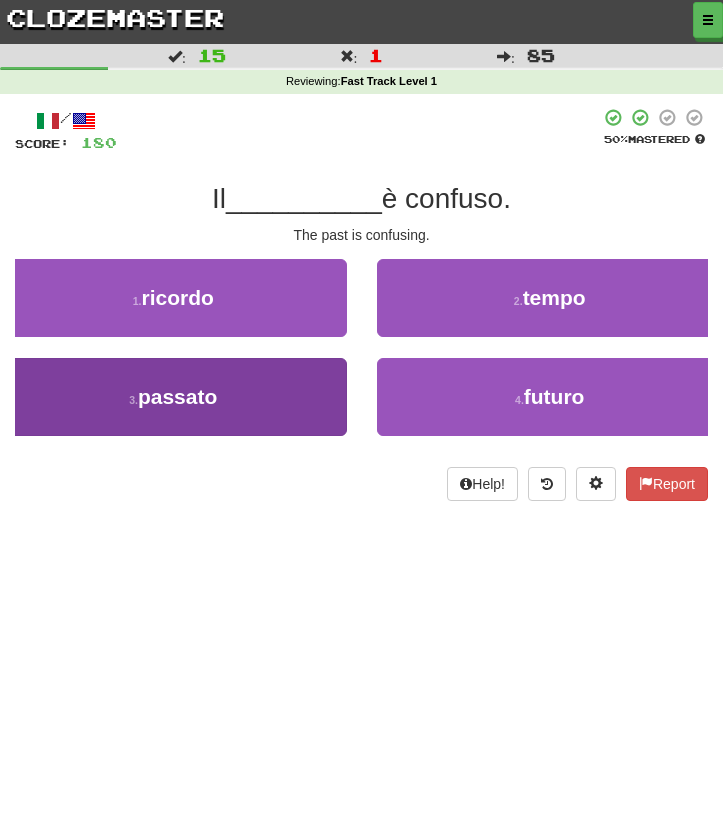 click on "3 .  passato" at bounding box center (173, 397) 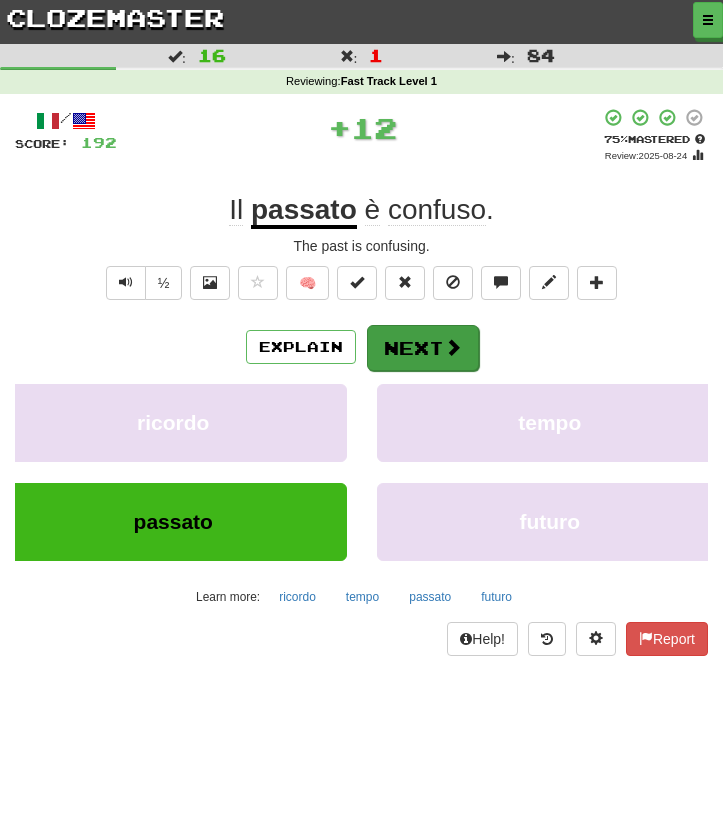 click on "Next" at bounding box center [423, 348] 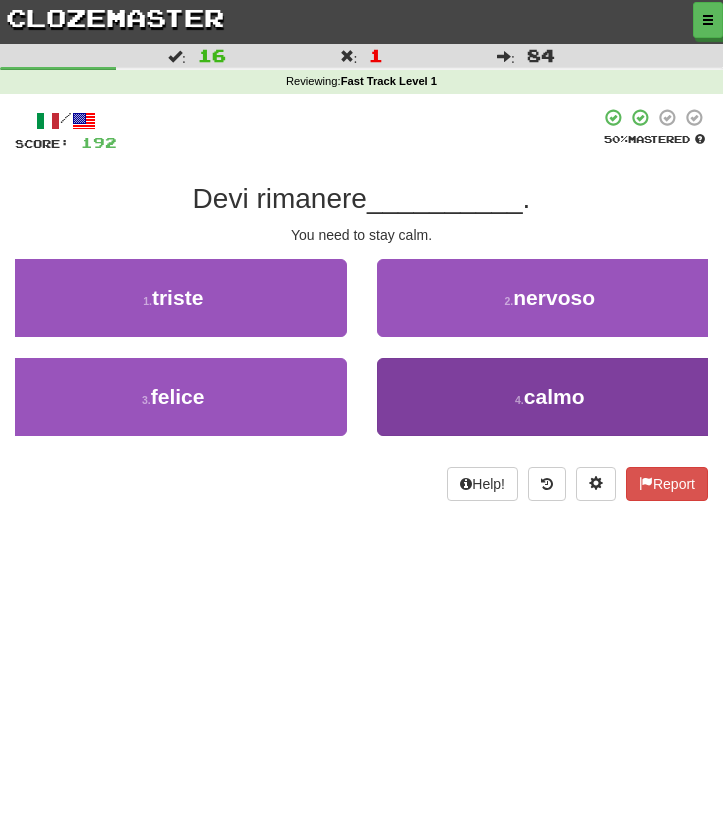 click on "4 .  calmo" at bounding box center [550, 397] 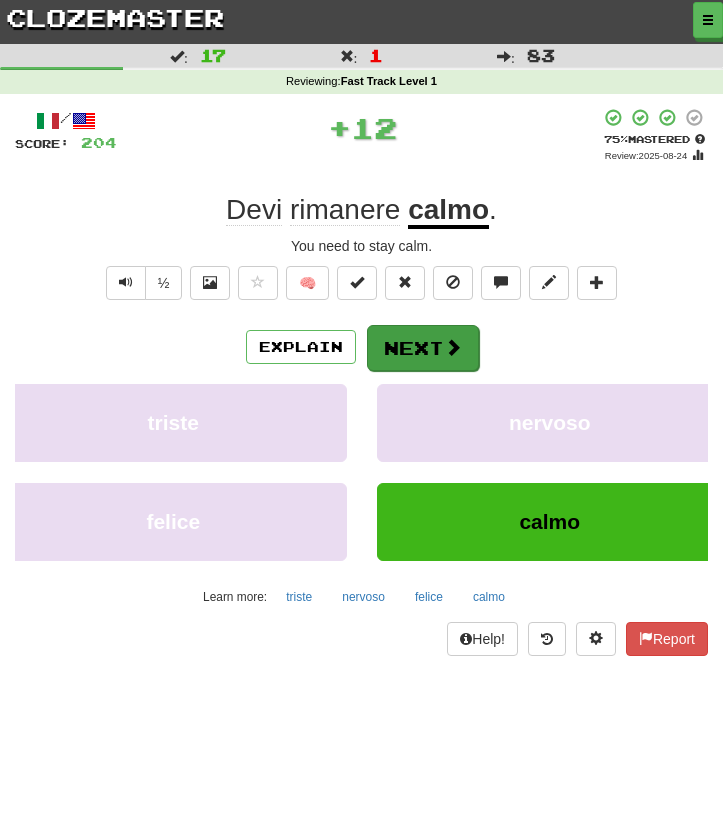 click on "Next" at bounding box center [423, 348] 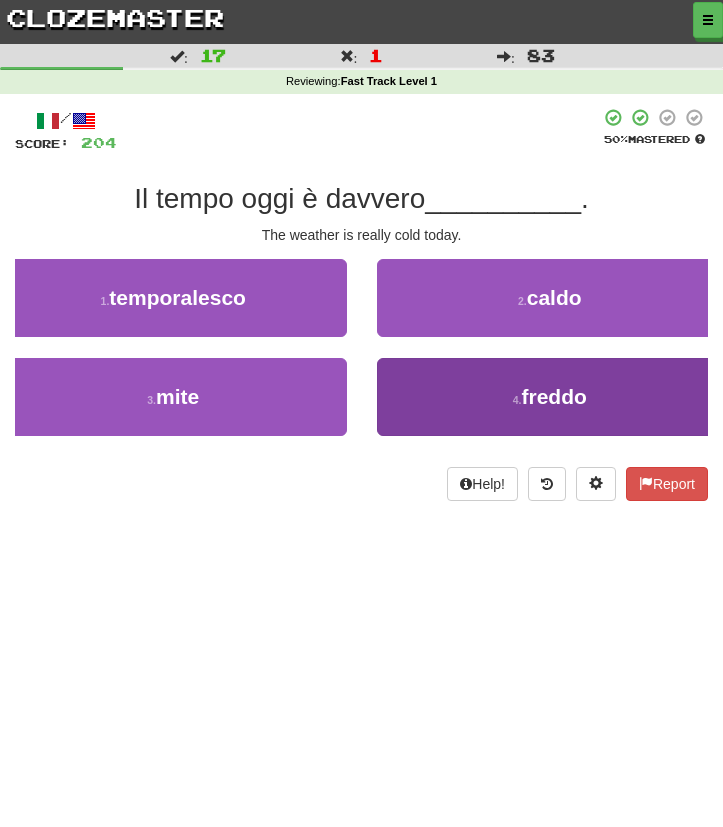 click on "4 .  freddo" at bounding box center (550, 397) 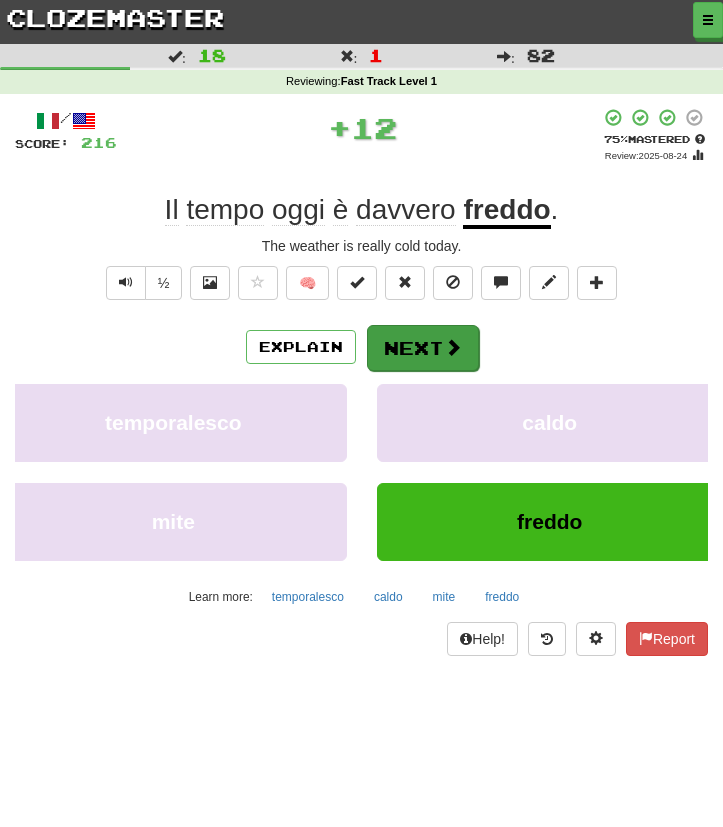 click on "Next" at bounding box center (423, 348) 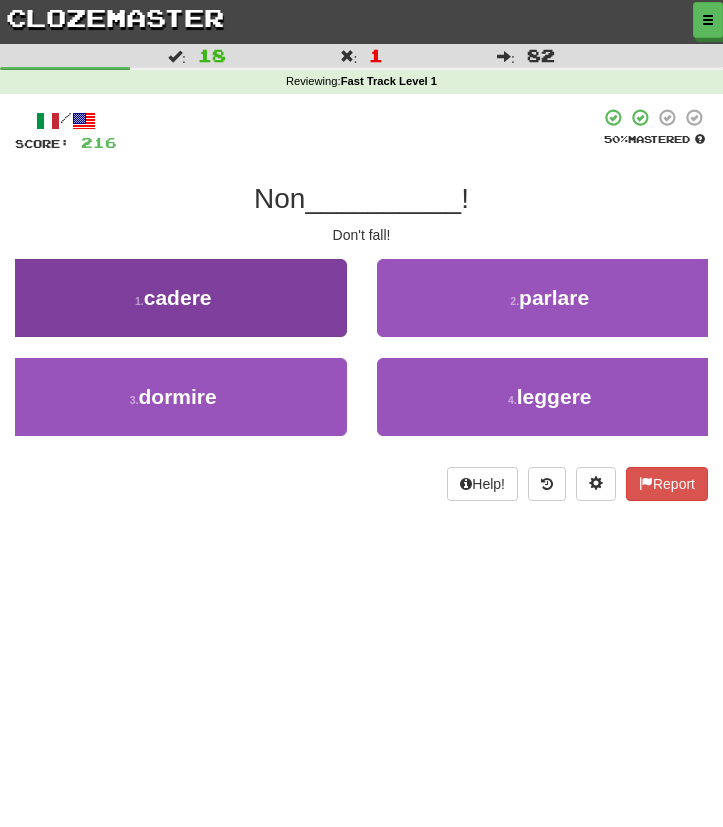 click on "1 .  cadere" at bounding box center (173, 298) 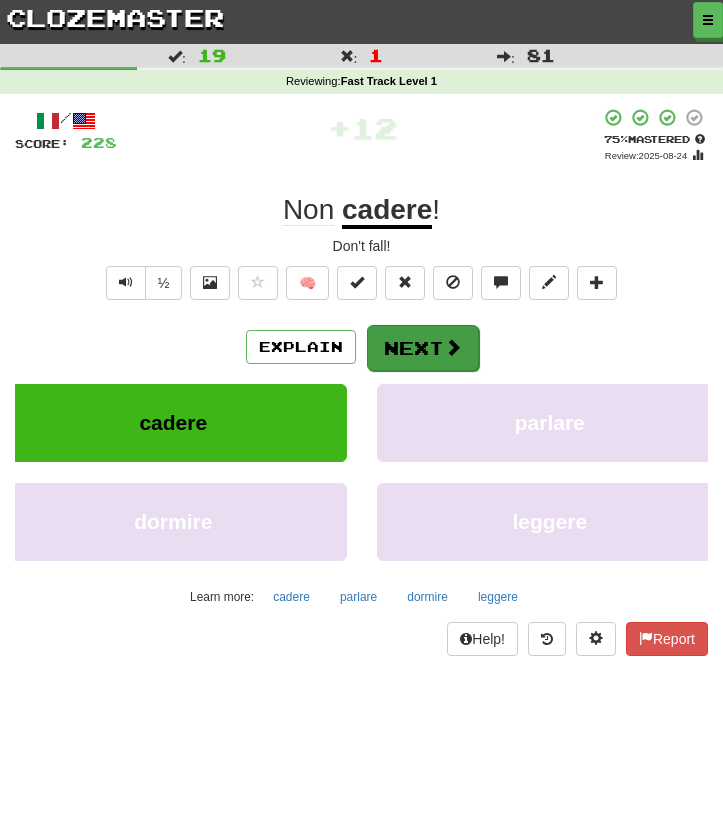 click on "Next" at bounding box center (423, 348) 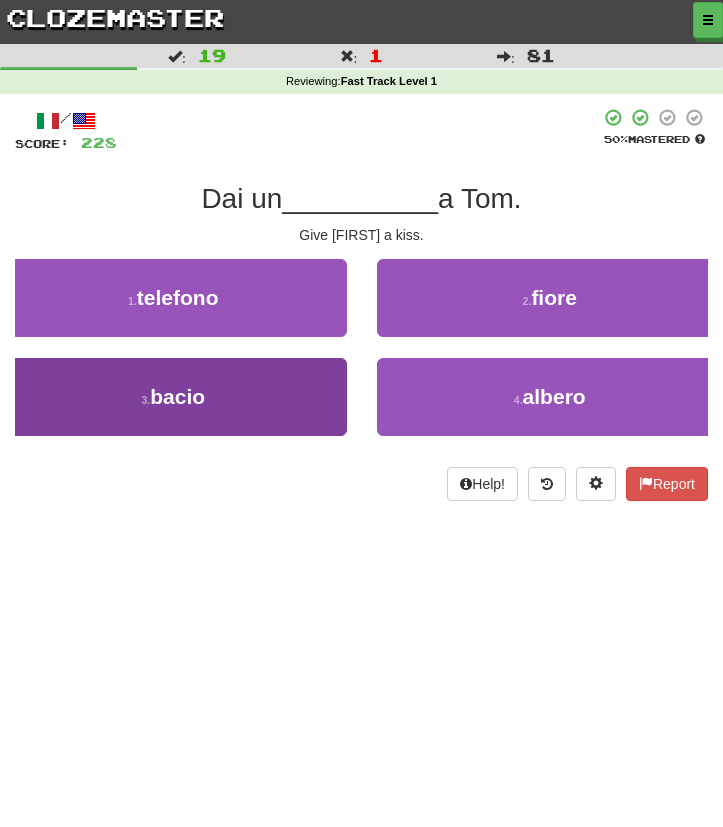 click on "3 .  bacio" at bounding box center [173, 397] 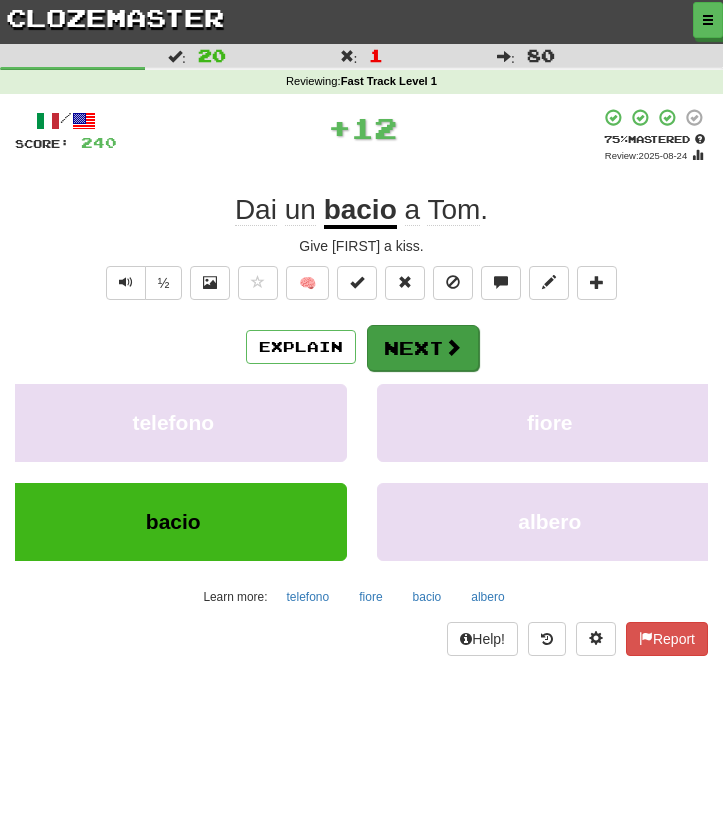 click on "Next" at bounding box center (423, 348) 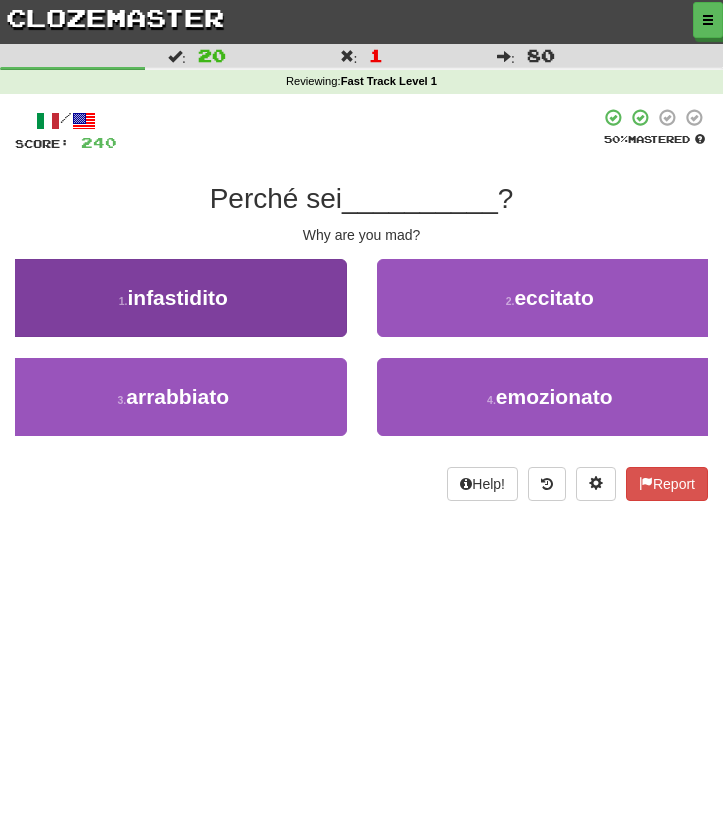 click on "1 .  infastidito" at bounding box center [173, 298] 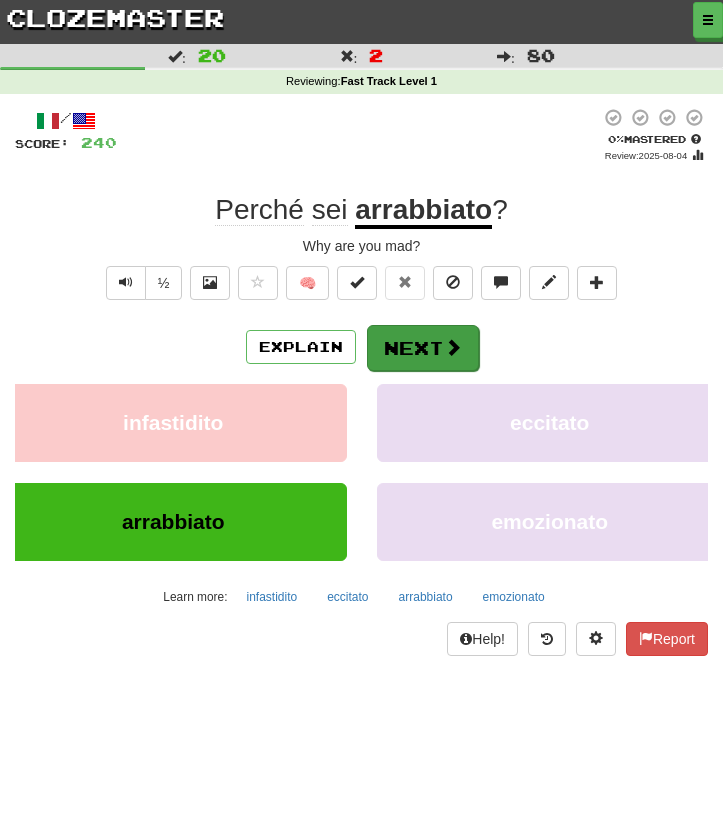 click on "Next" at bounding box center (423, 348) 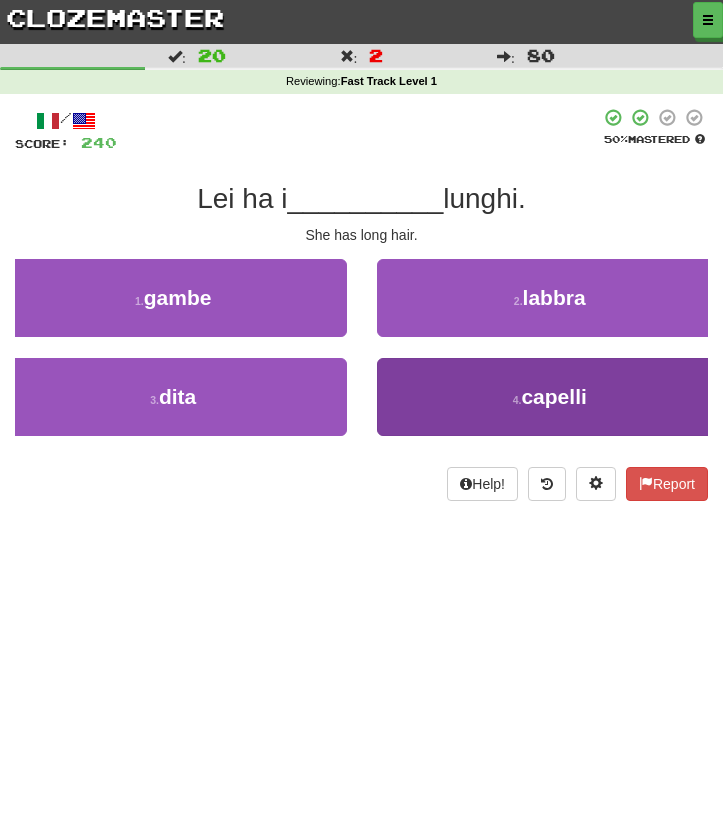 click on "4 .  capelli" at bounding box center [550, 397] 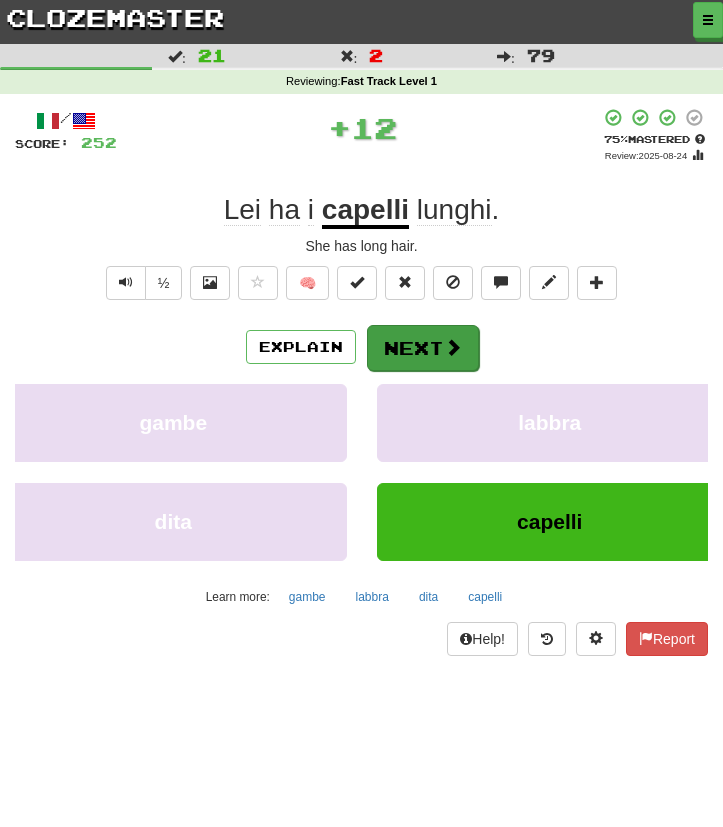 click on "Next" at bounding box center [423, 348] 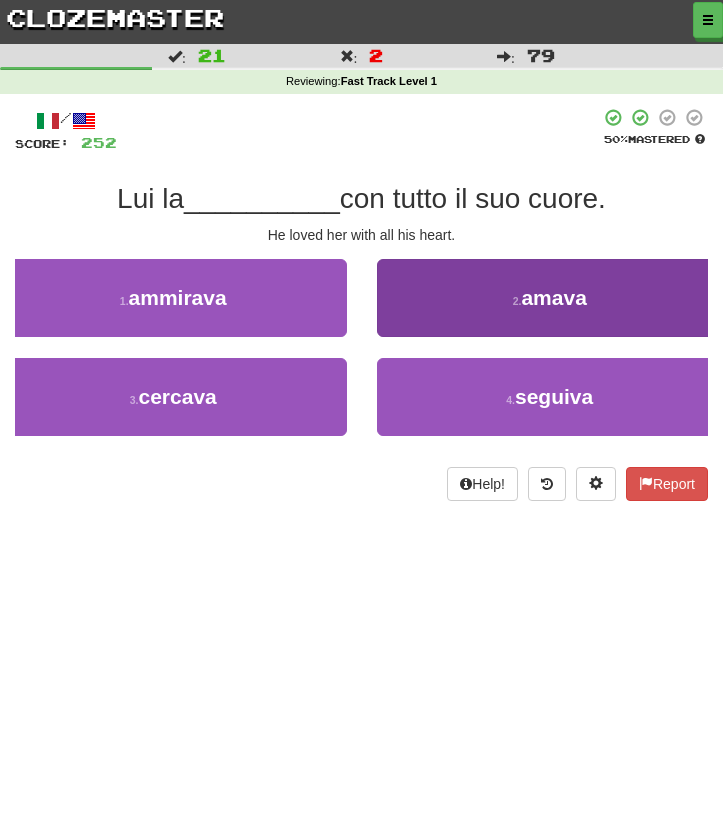click on "2 .  amava" at bounding box center [550, 298] 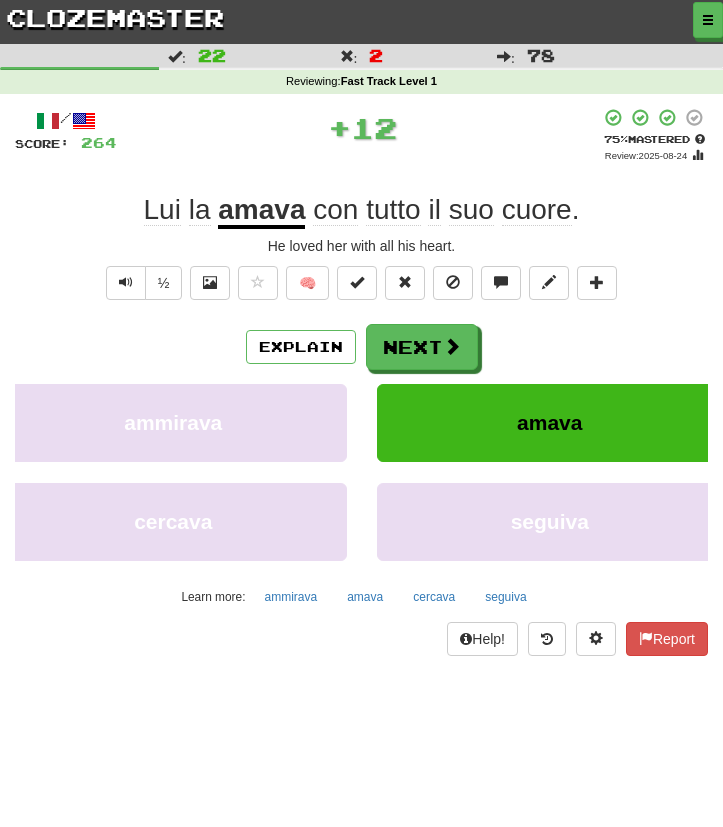 click on "Next" at bounding box center [422, 347] 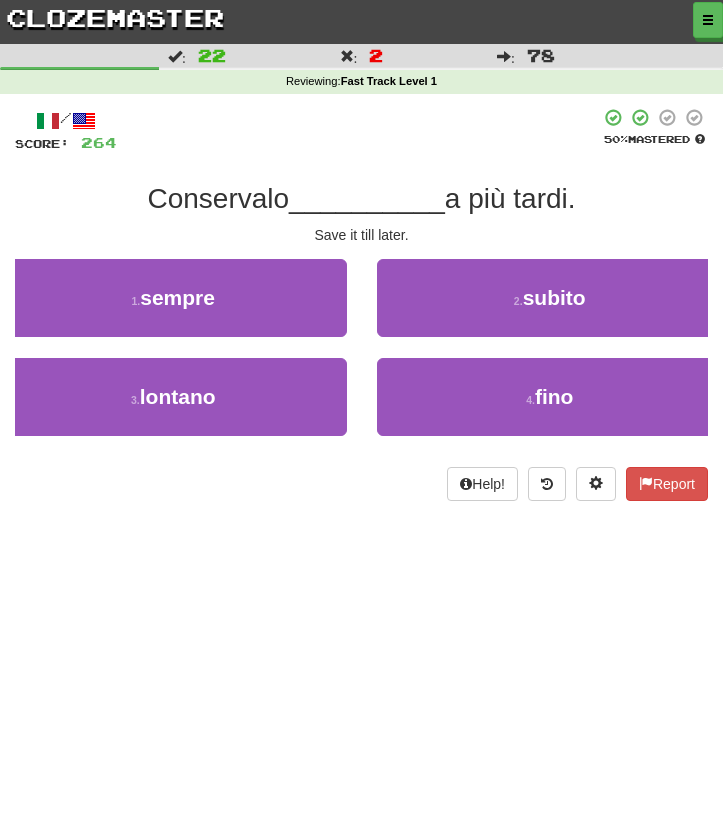 click on "__________" at bounding box center (367, 198) 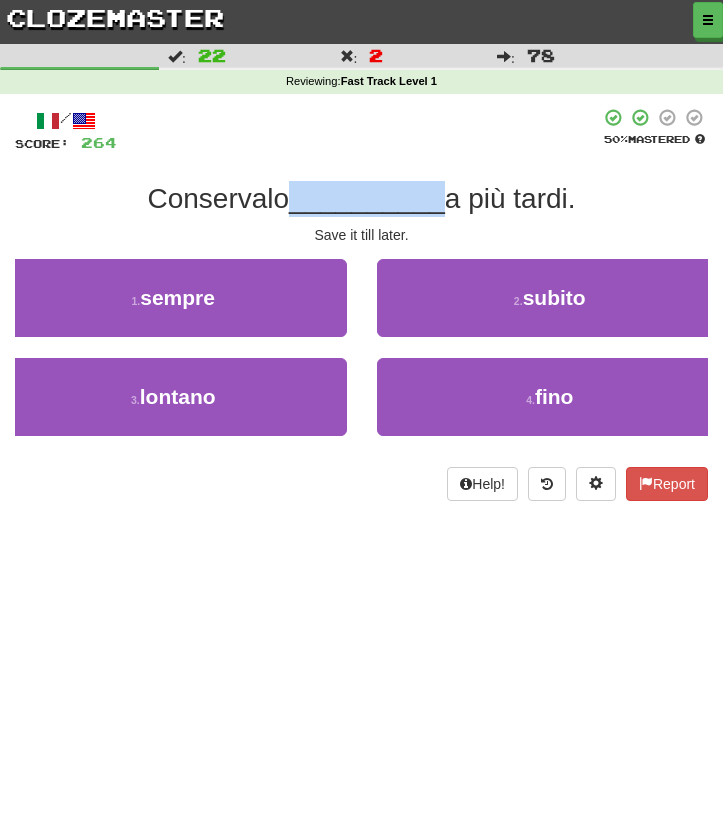 click on "__________" at bounding box center [367, 198] 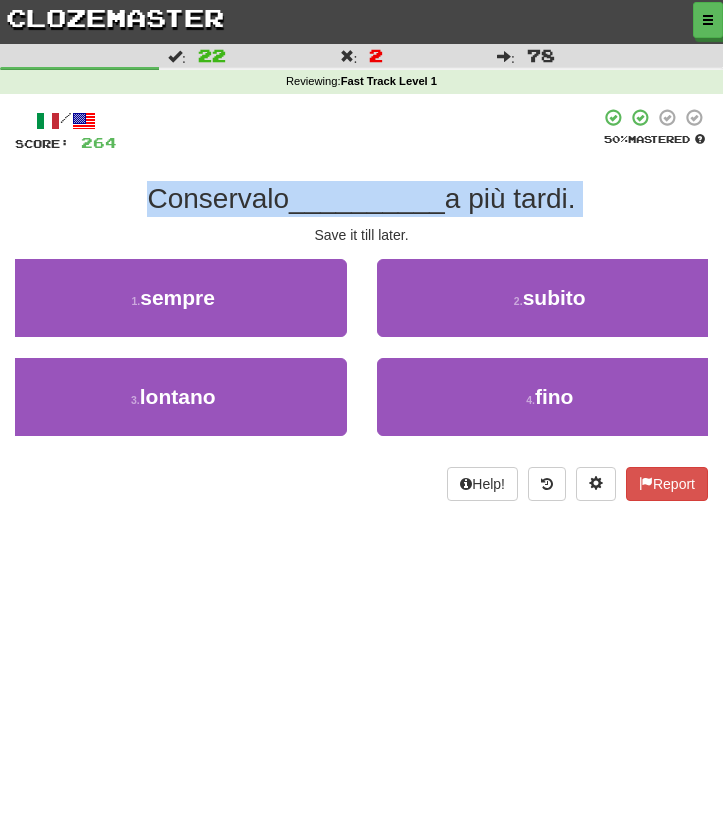 click on "__________" at bounding box center (367, 198) 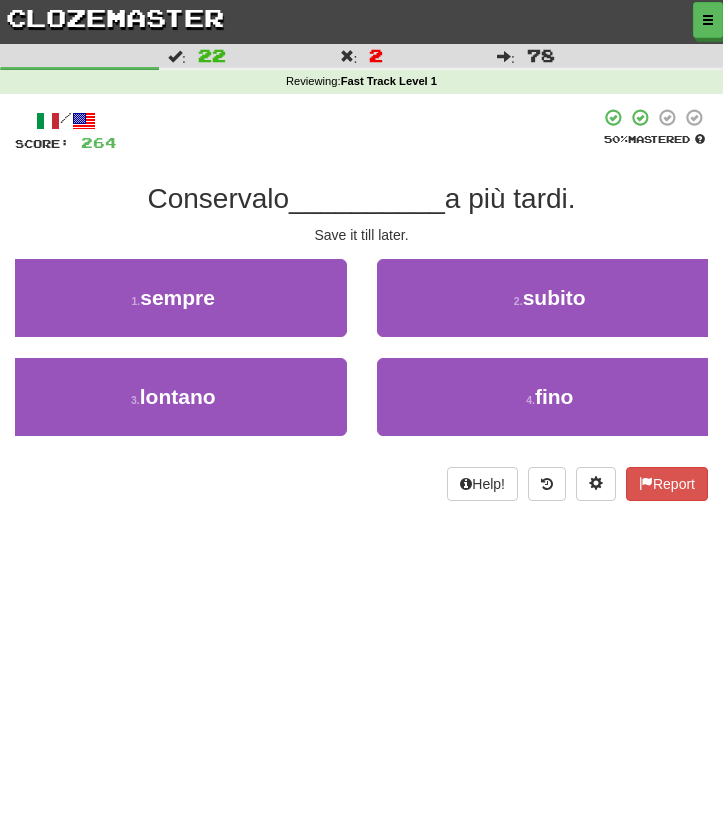click on "__________" at bounding box center [367, 198] 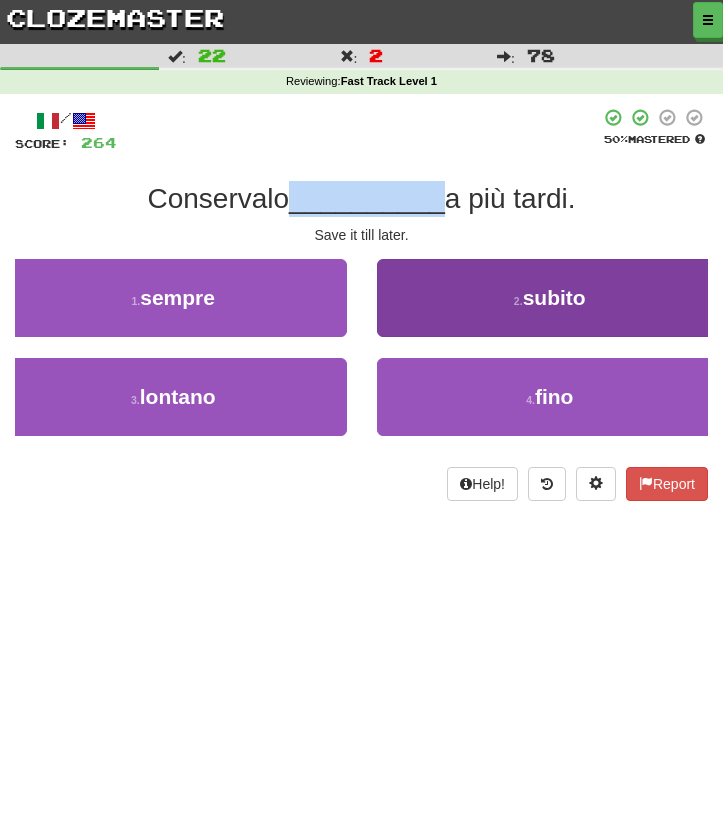 click on "2 .  subito" at bounding box center [550, 298] 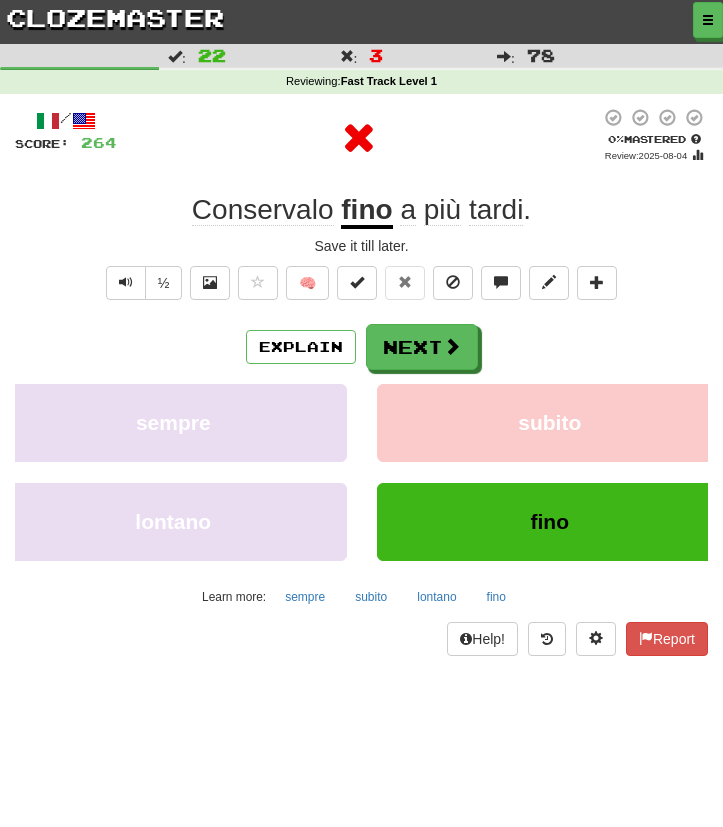 click on "Next" at bounding box center [422, 347] 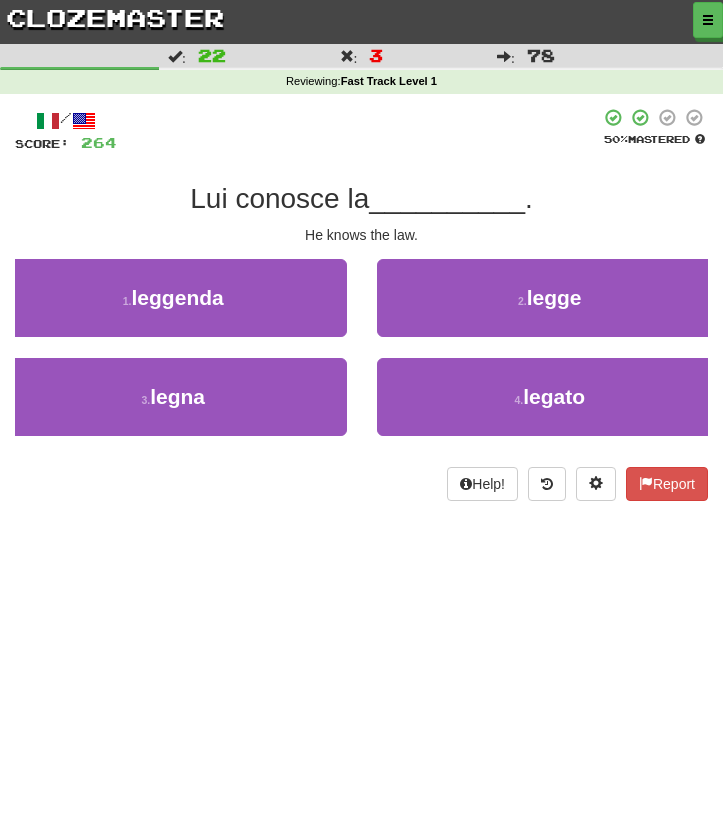 click on "2 .  legge" at bounding box center [550, 298] 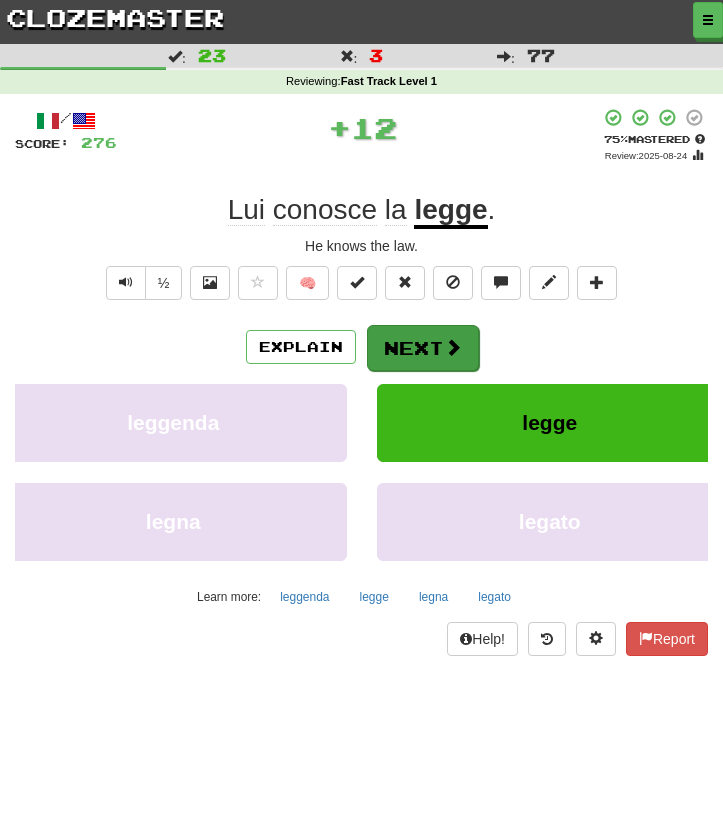 click on "Next" at bounding box center (423, 348) 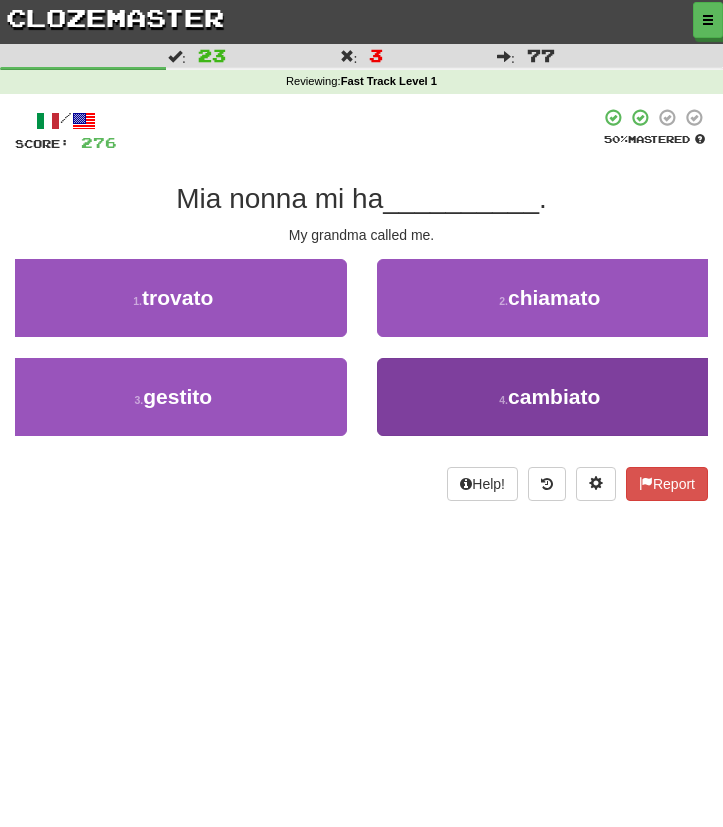 click on "4 .  cambiato" at bounding box center [550, 397] 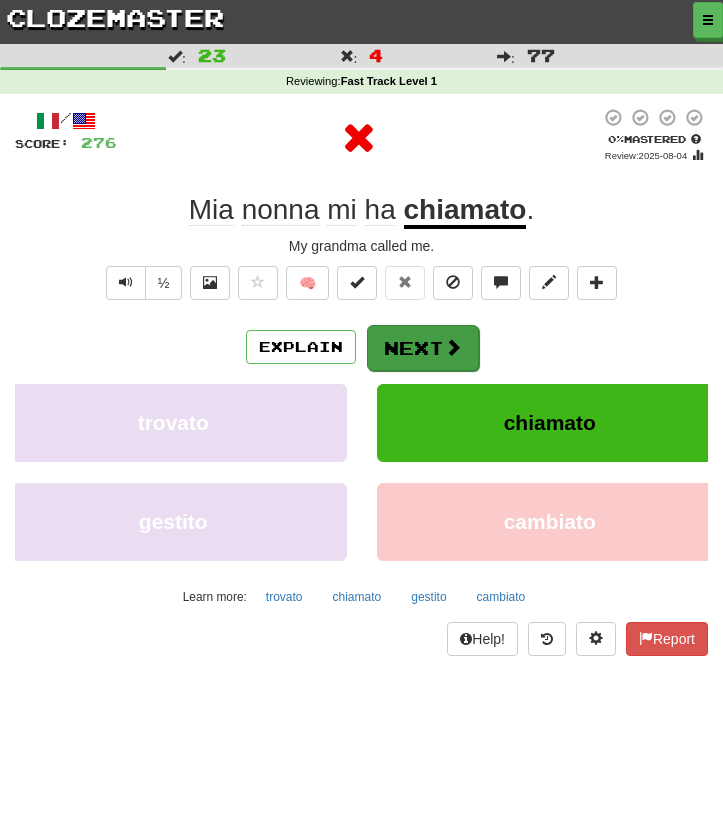 click on "Next" at bounding box center [423, 348] 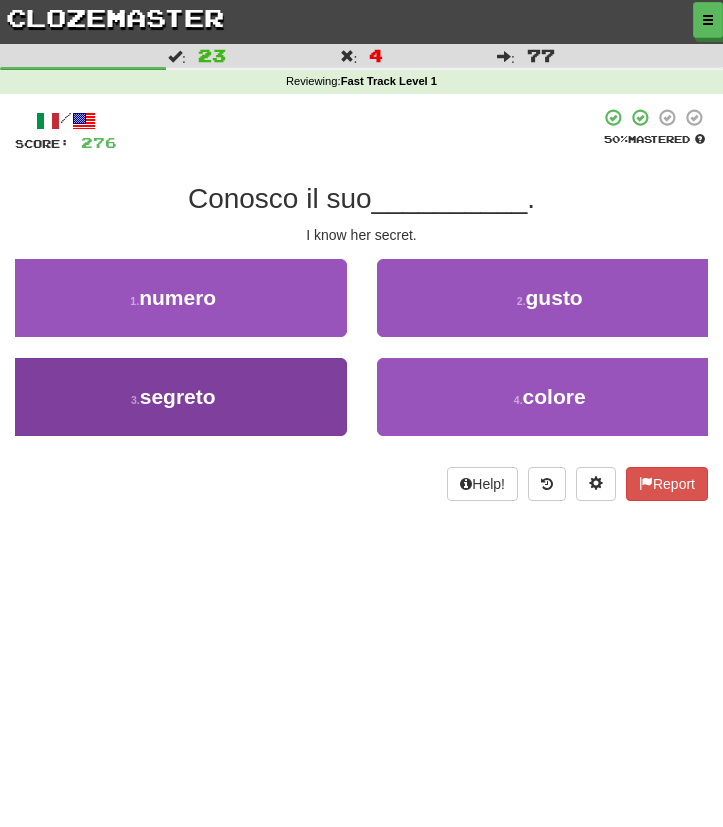 click on "3 .  segreto" at bounding box center [173, 397] 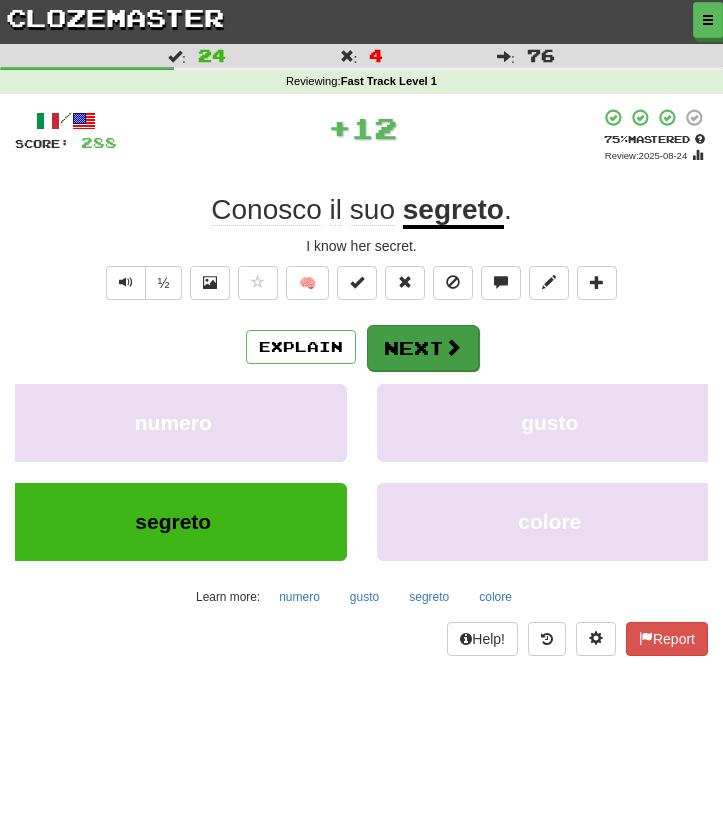 click on "Next" at bounding box center (423, 348) 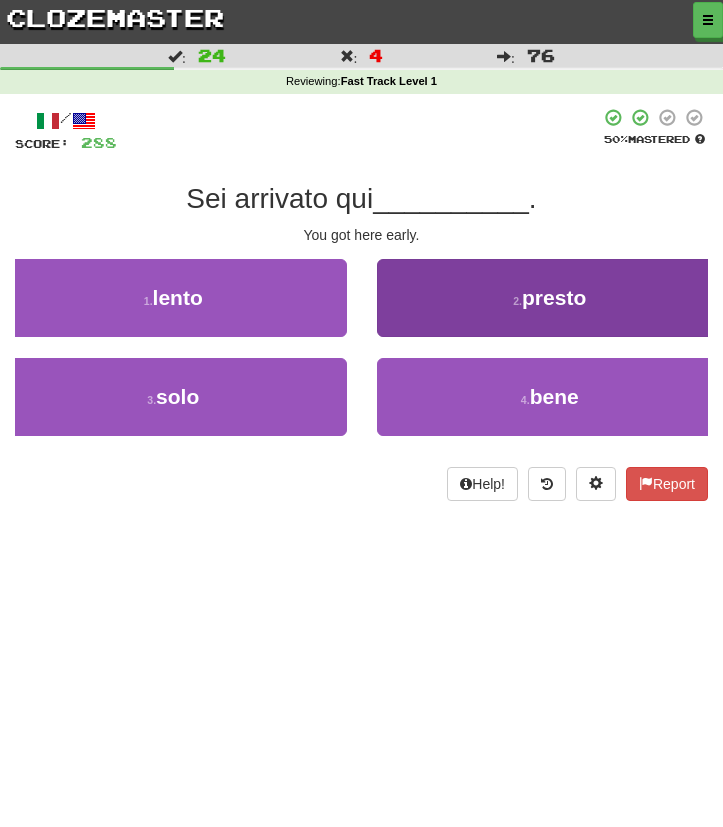 click on "2 .  presto" at bounding box center (550, 298) 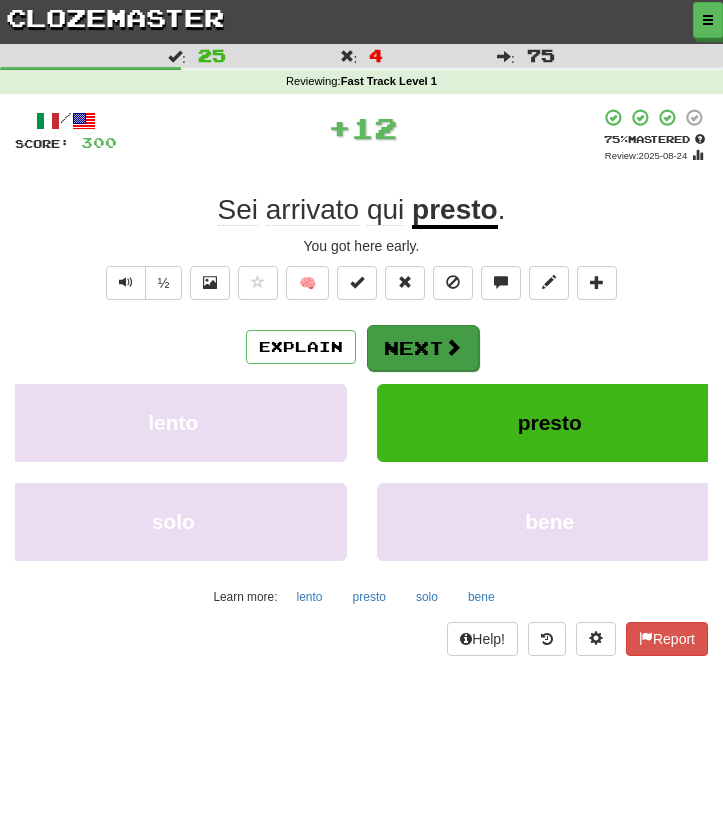 click on "Next" at bounding box center [423, 348] 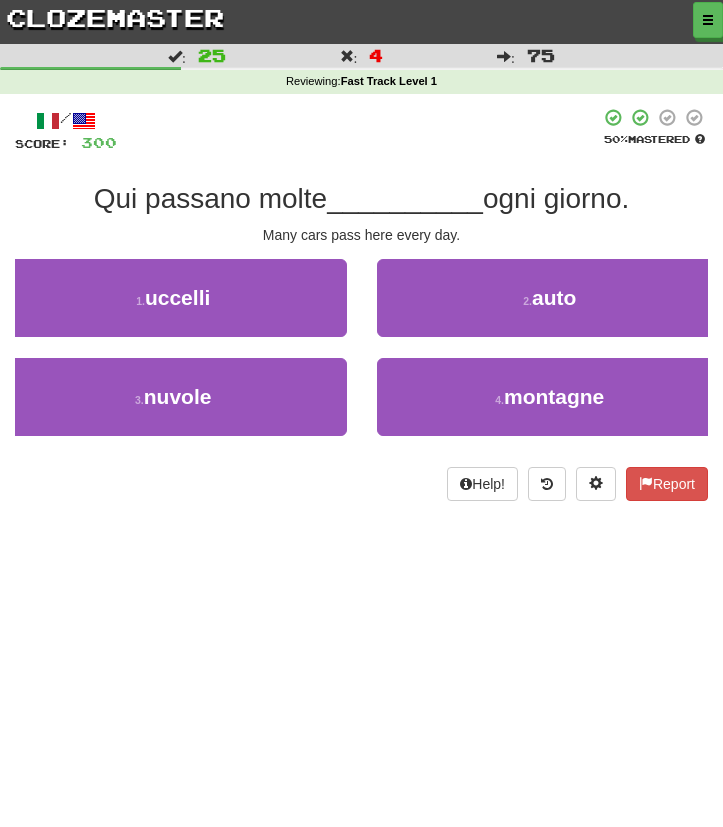 click on "2 .  auto" at bounding box center (550, 308) 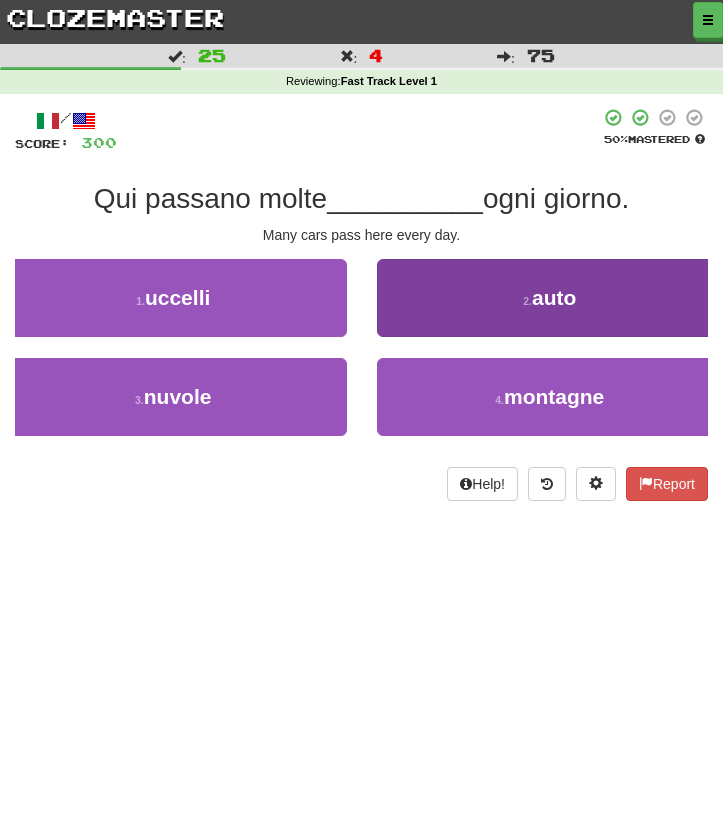 click on "2 .  auto" at bounding box center (550, 298) 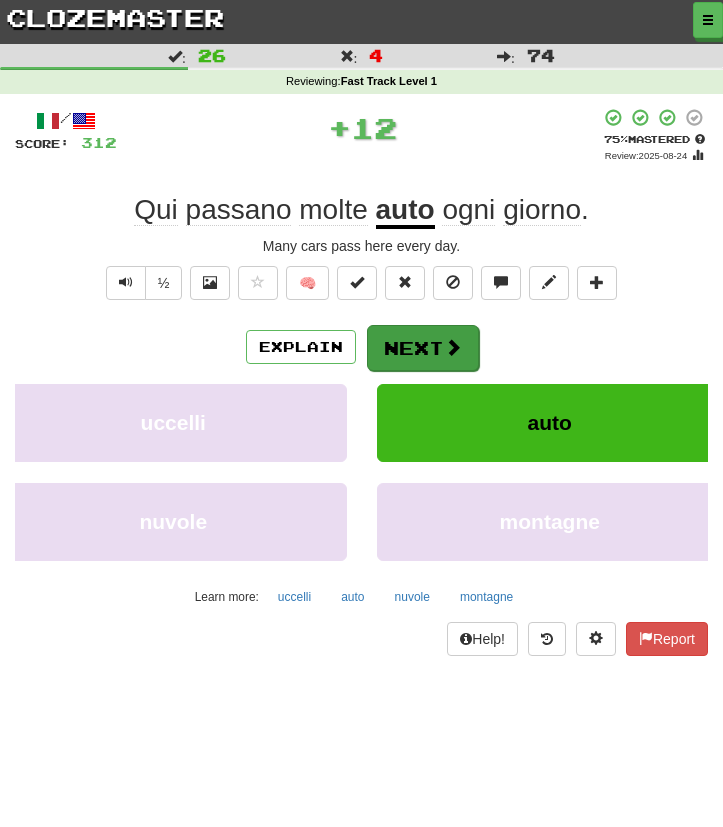 click on "Next" at bounding box center [423, 348] 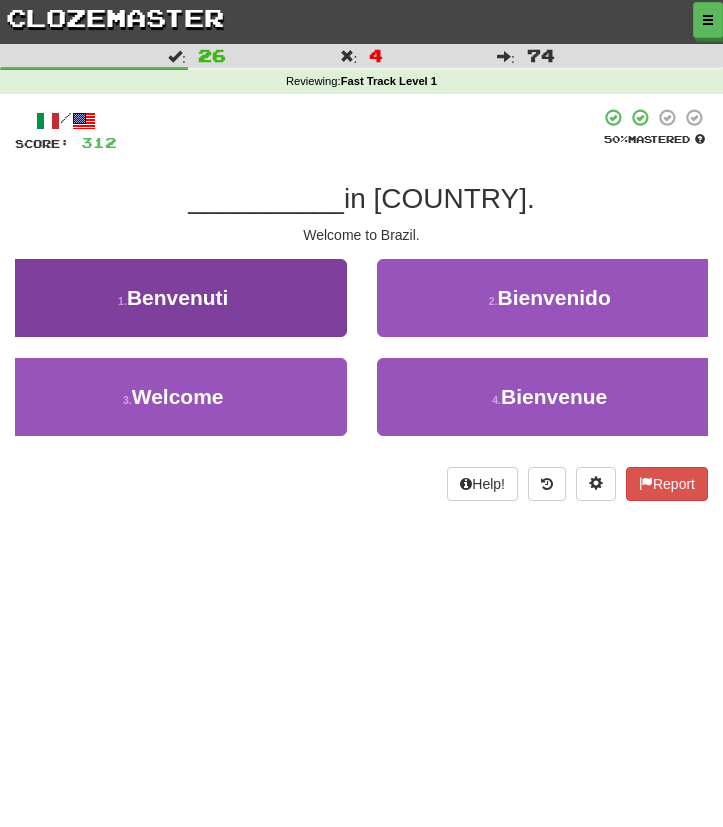 click on "1 .  Benvenuti" at bounding box center [173, 298] 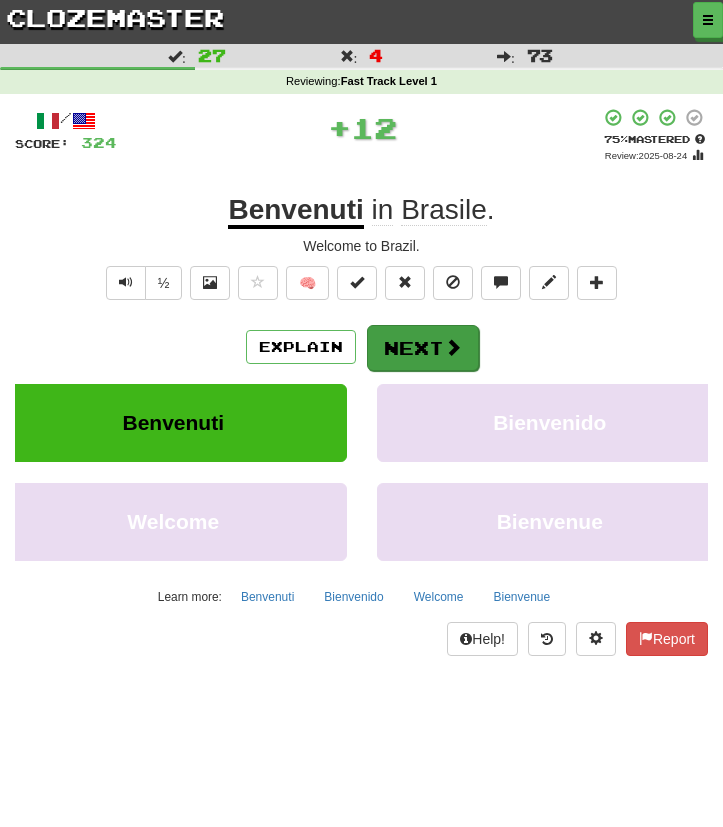 click on "Next" at bounding box center (423, 348) 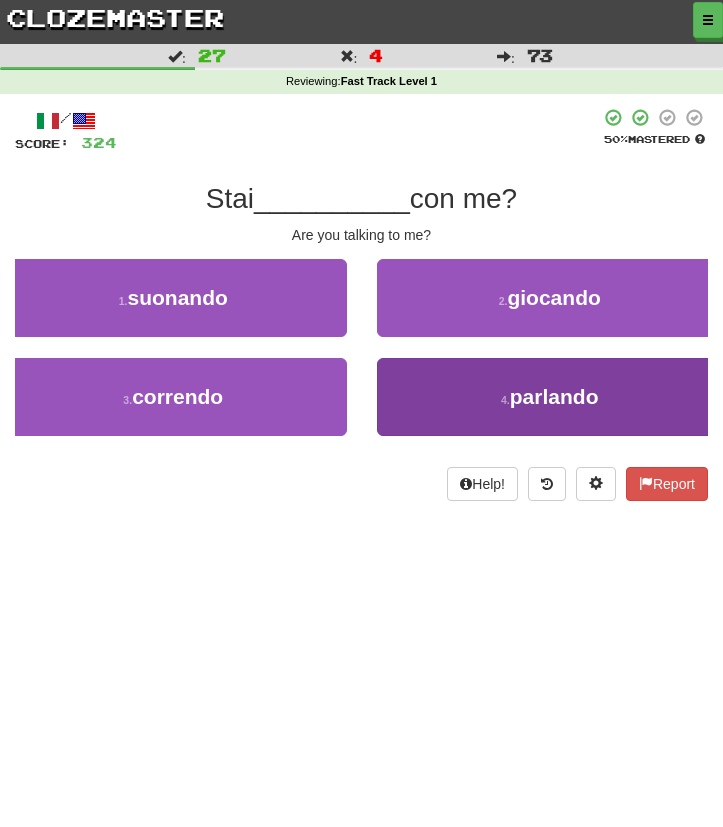 click on "4 .  parlando" at bounding box center [550, 397] 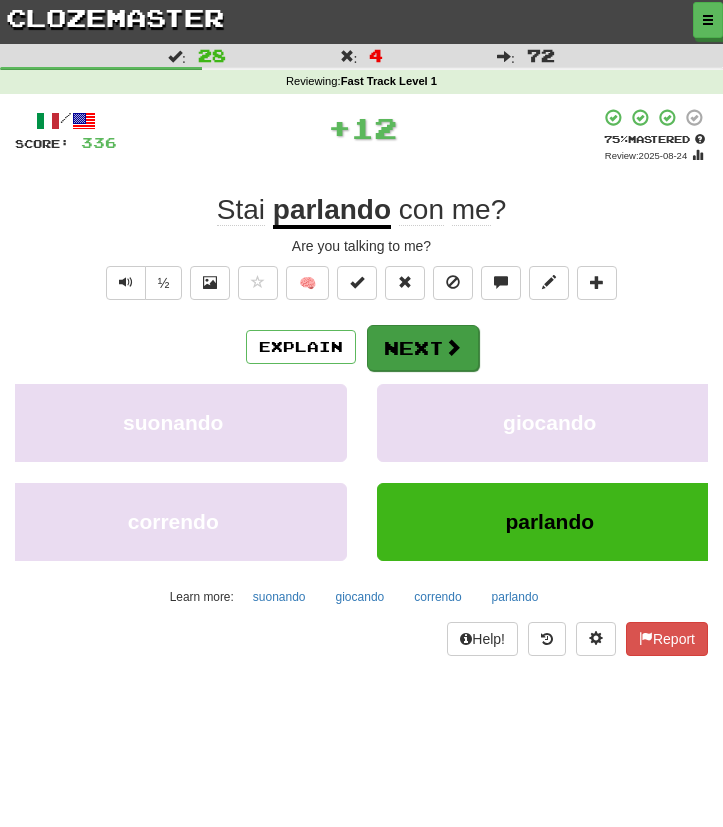click on "Next" at bounding box center [423, 348] 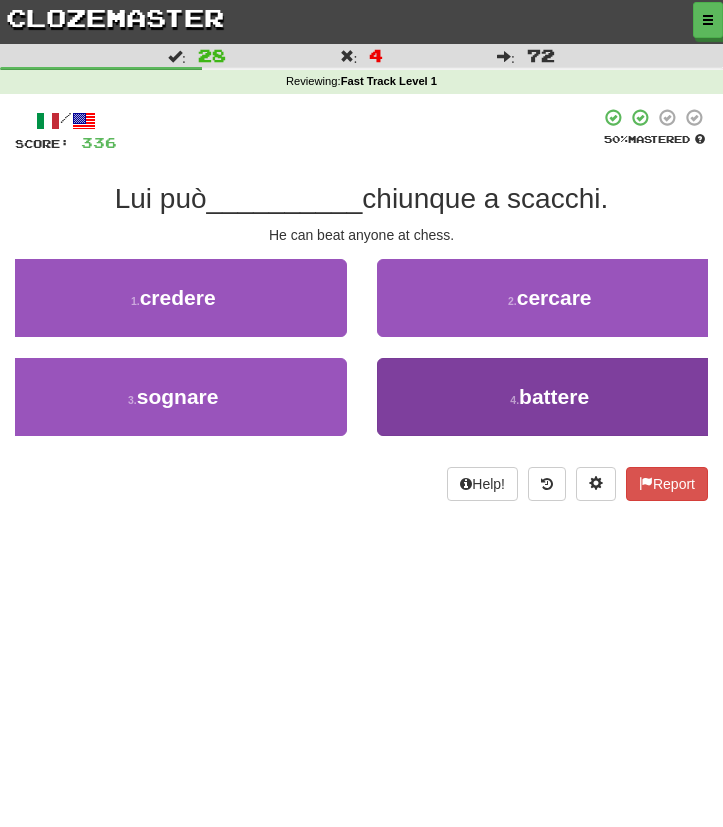 click on "4 .  battere" at bounding box center (550, 397) 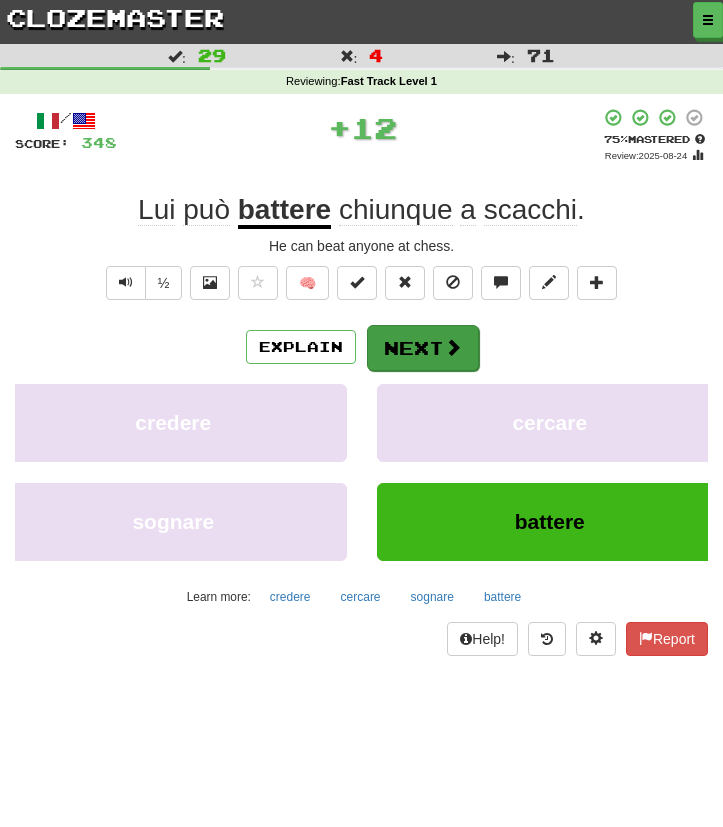 click on "Next" at bounding box center [423, 348] 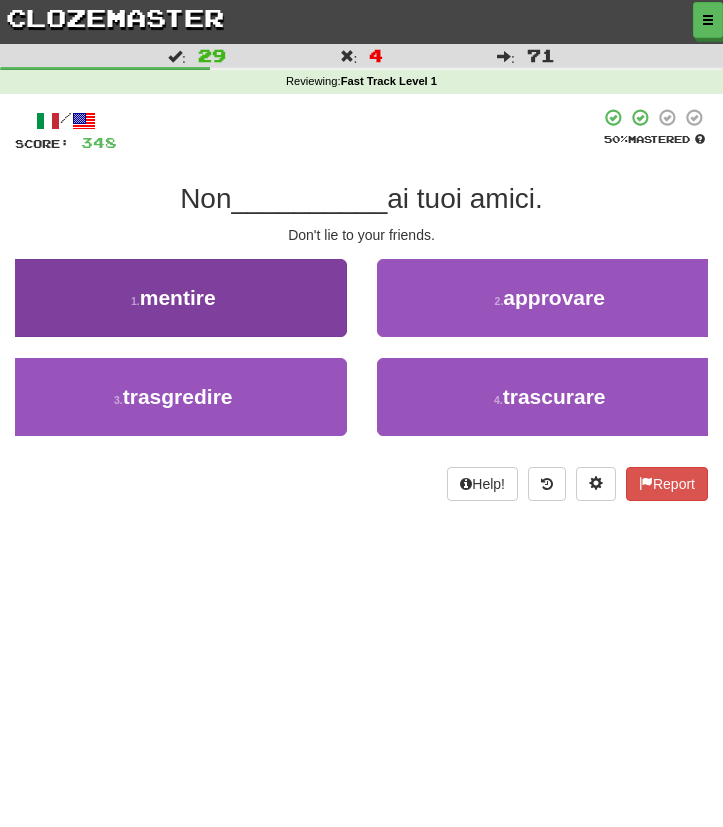 click on "1 .  mentire" at bounding box center [173, 298] 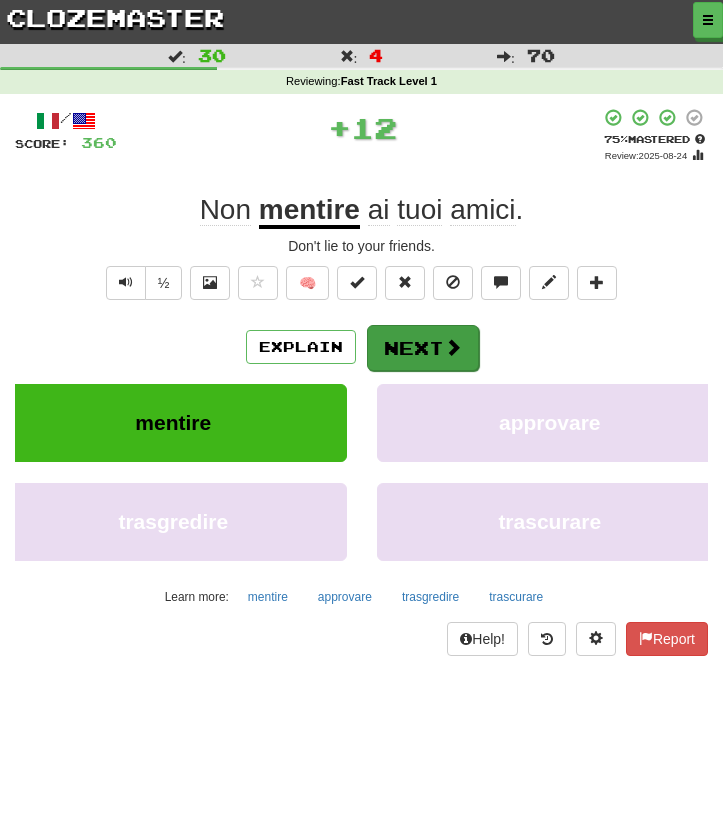 click on "Next" at bounding box center [423, 348] 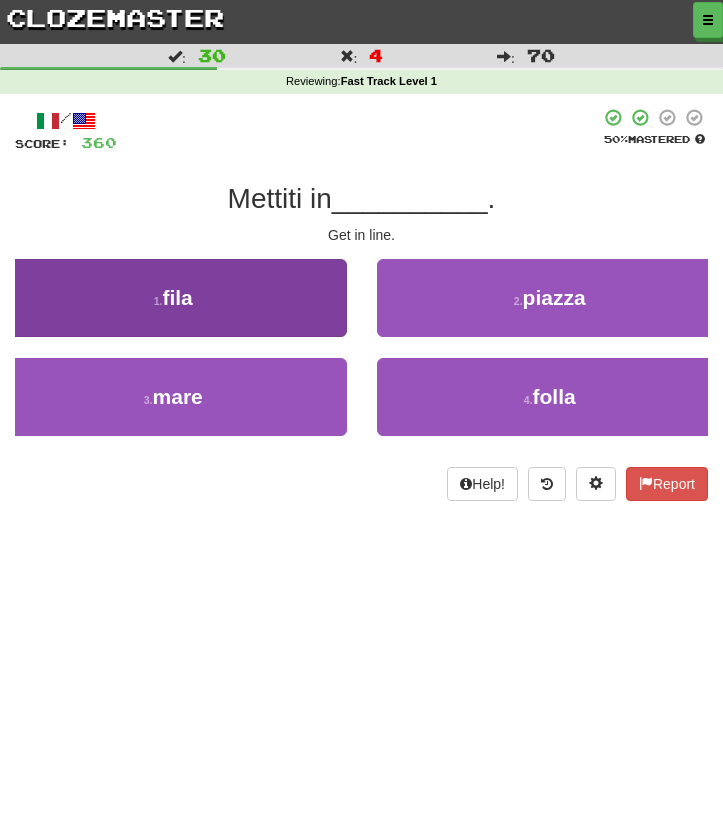 click on "1 .  fila" at bounding box center (173, 298) 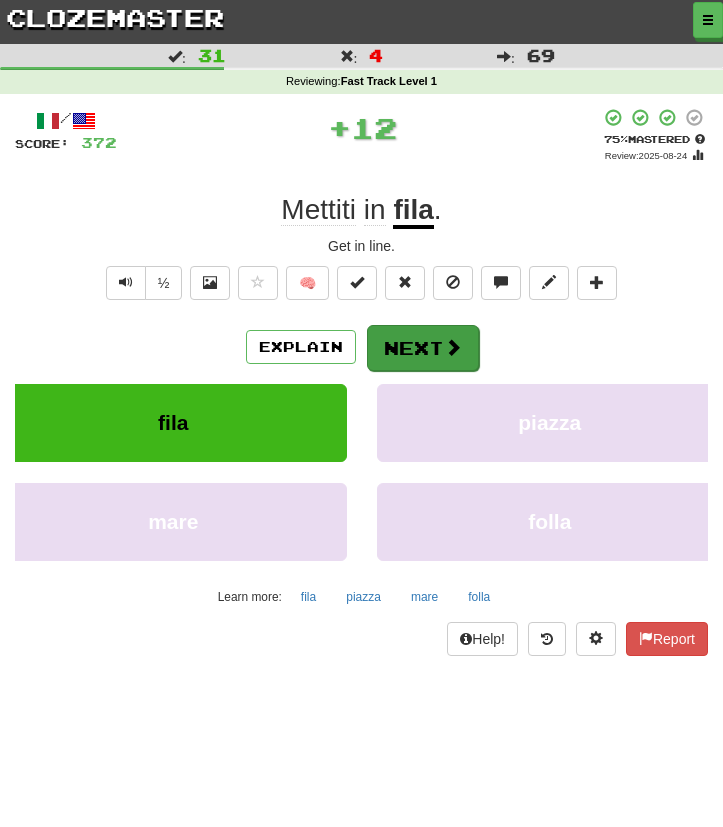 click on "Next" at bounding box center [423, 348] 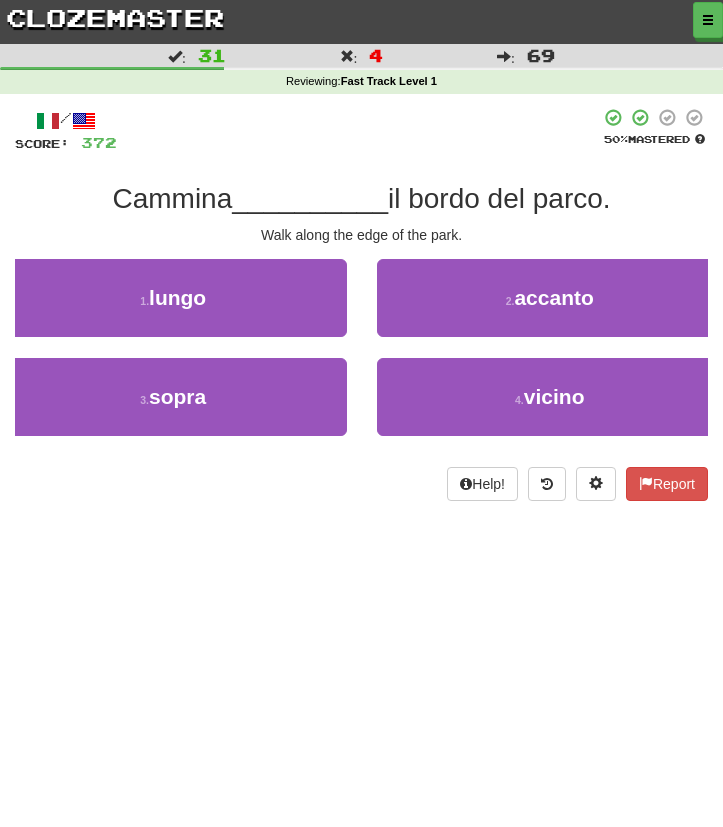 click on "clozemaster" at bounding box center (115, 17) 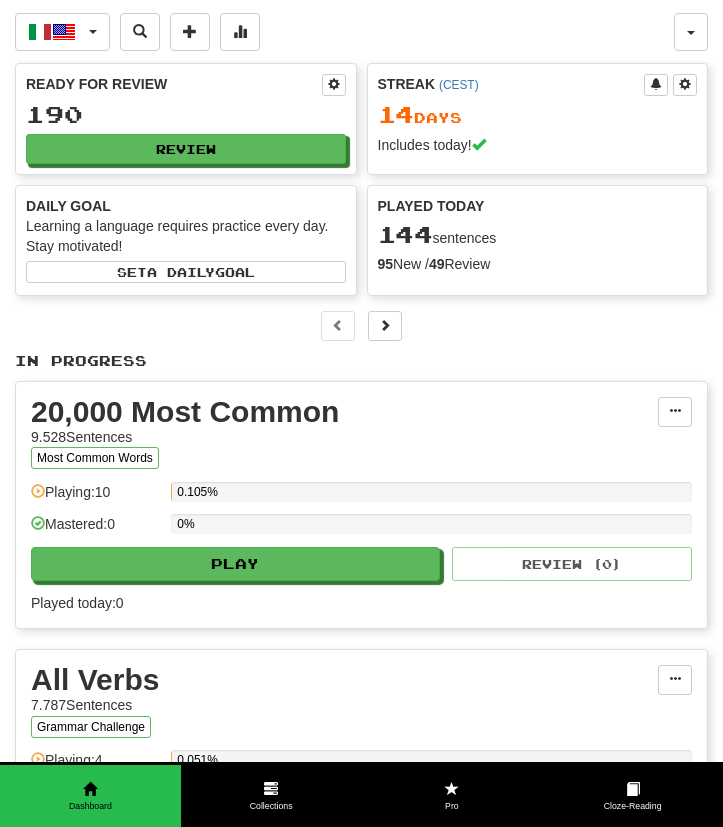 scroll, scrollTop: 0, scrollLeft: 0, axis: both 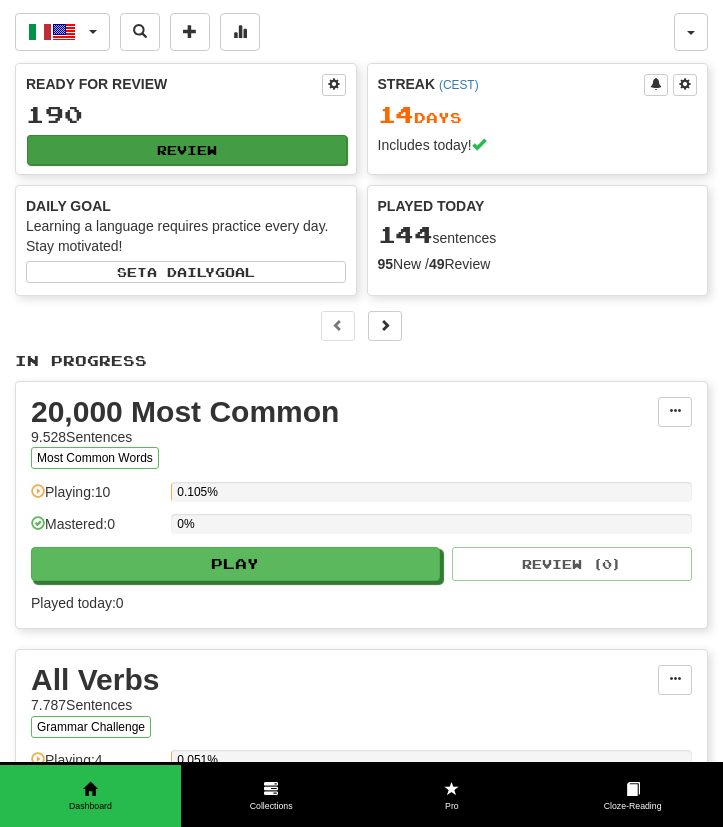 click on "Review" at bounding box center [187, 150] 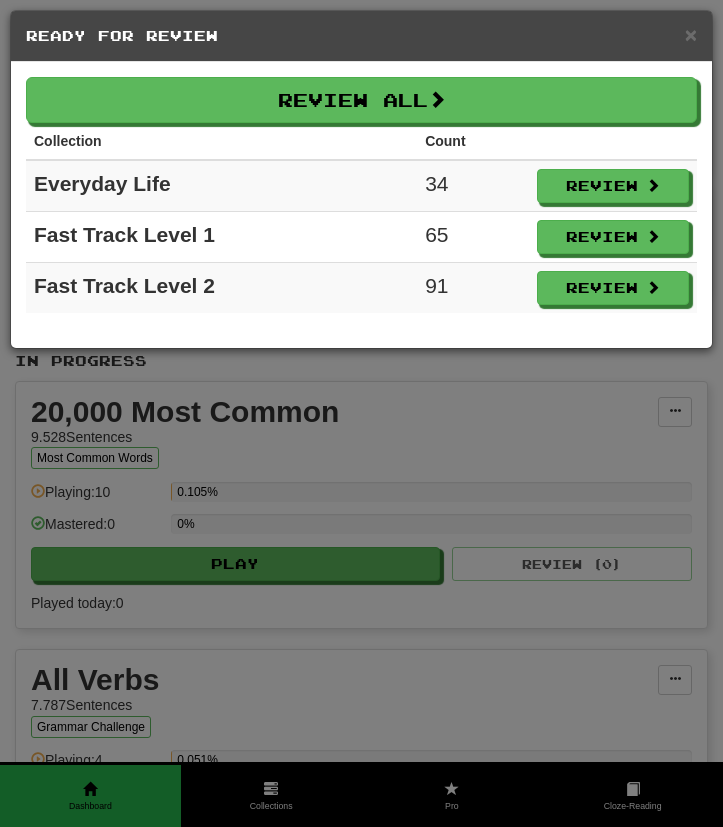 click on "Review" at bounding box center [613, 186] 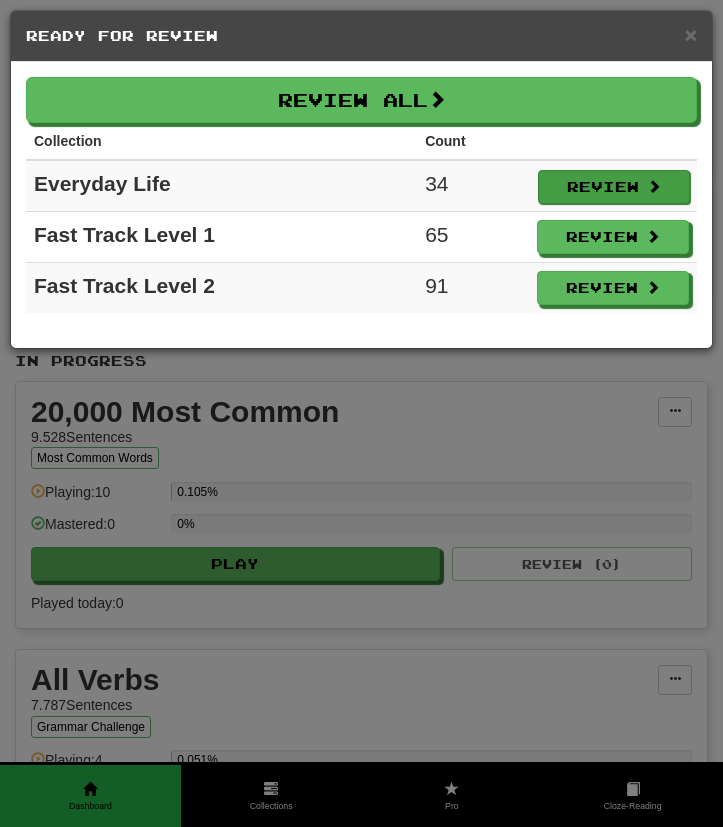 click on "Review" at bounding box center (614, 187) 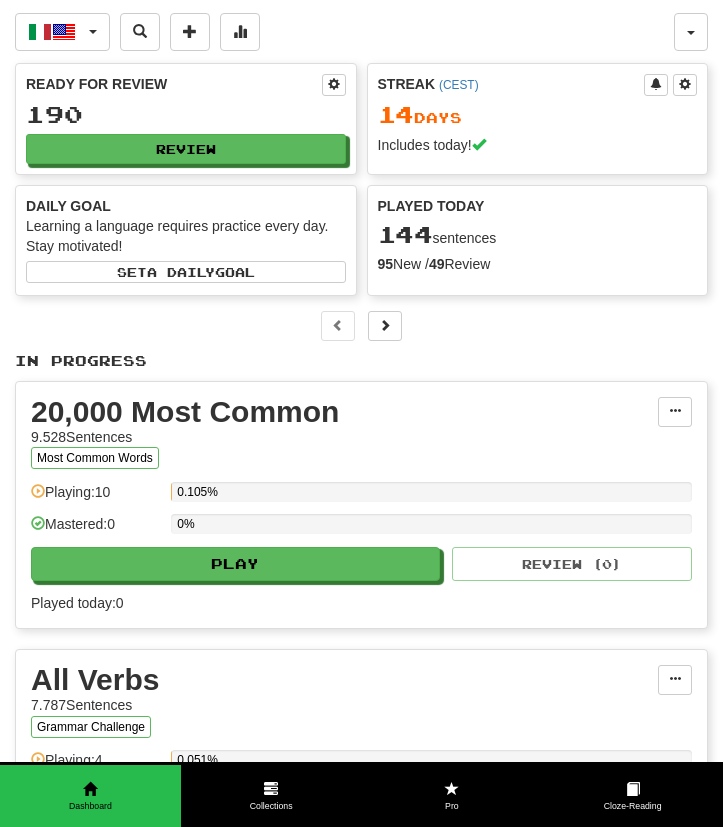 select on "***" 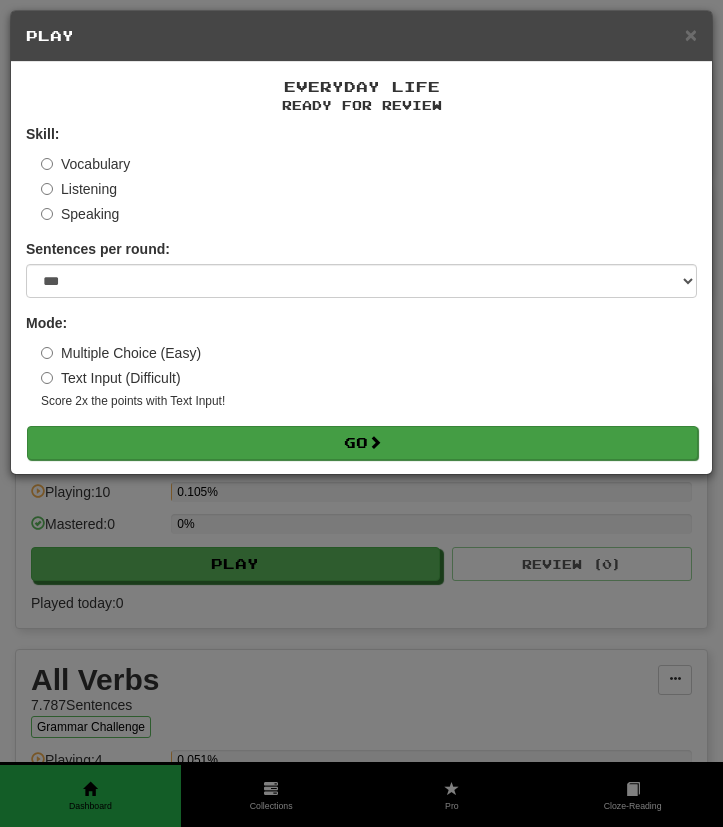 click on "Go" at bounding box center (362, 443) 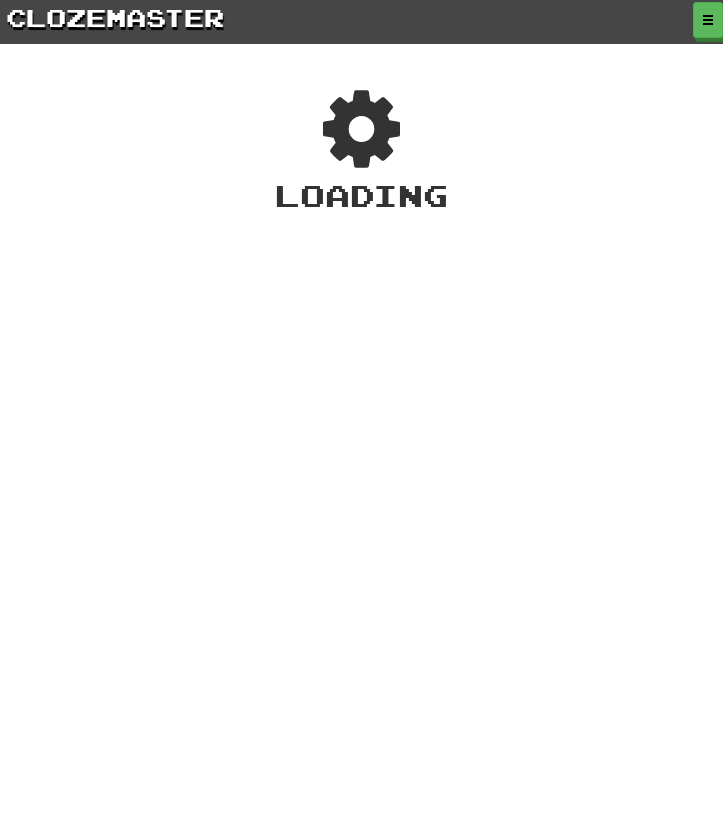 scroll, scrollTop: 0, scrollLeft: 0, axis: both 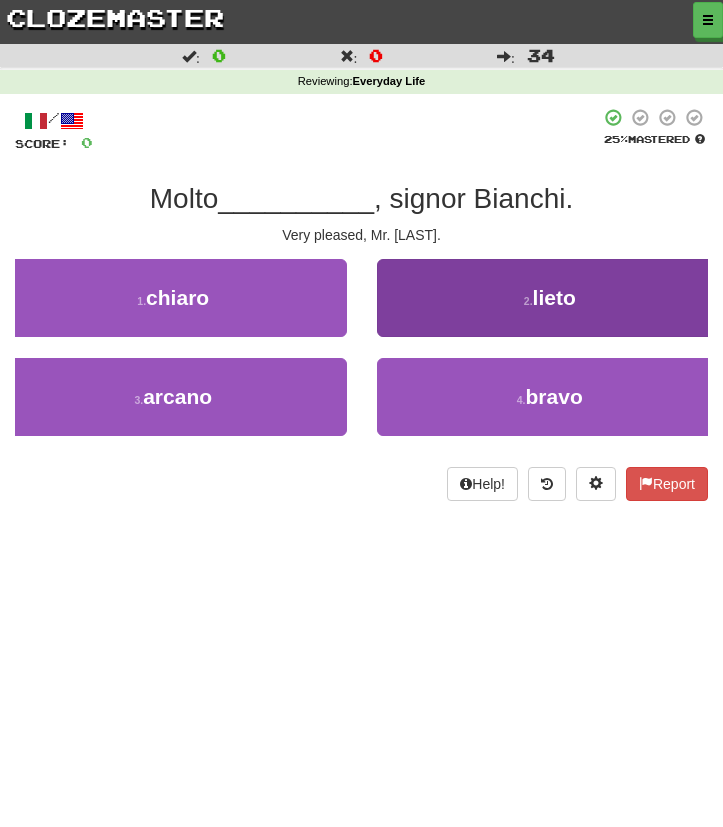 click on "2 .  lieto" at bounding box center (550, 298) 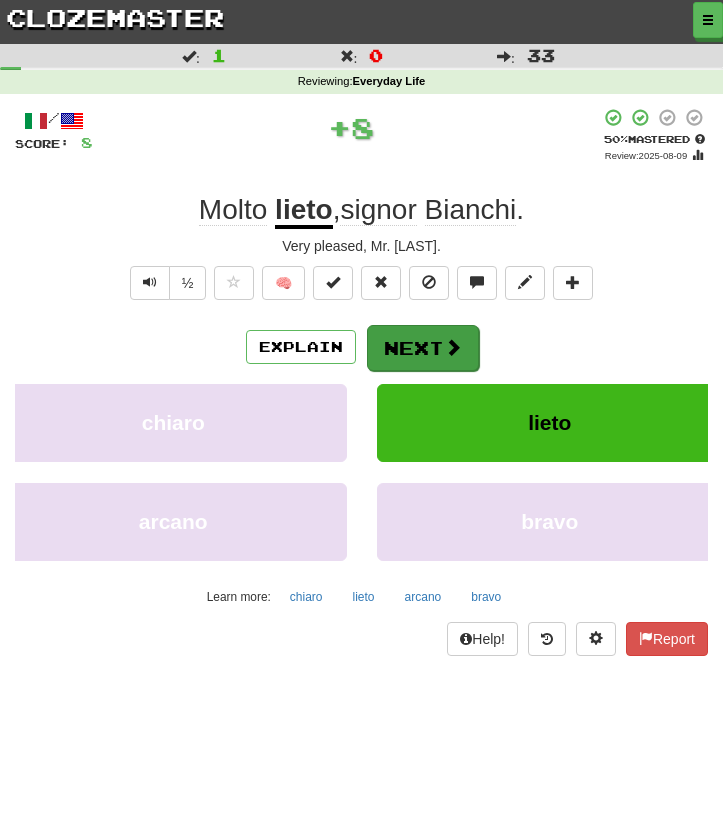 click on "Next" at bounding box center (423, 348) 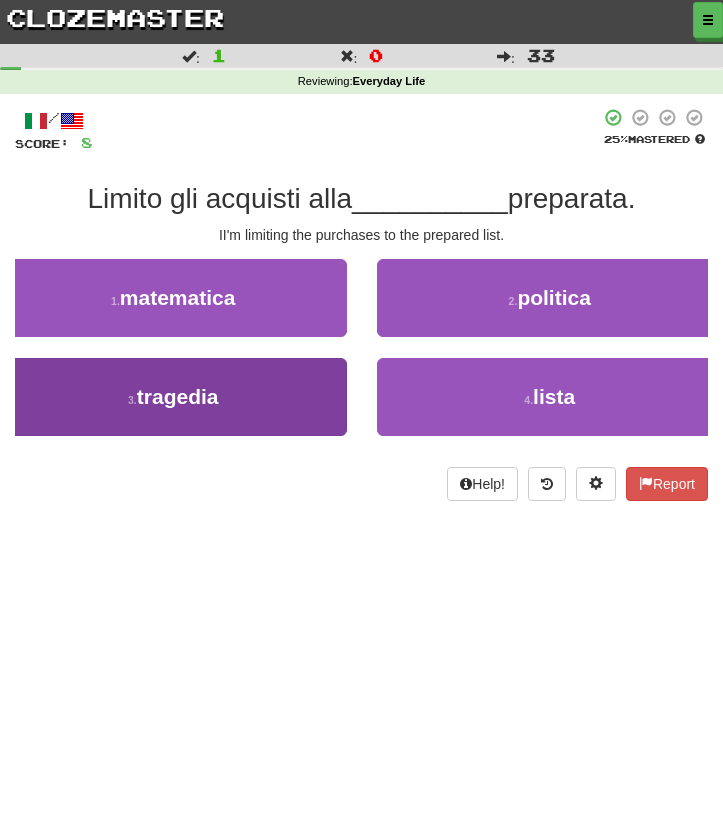 click on "3 .  tragedia" at bounding box center [173, 397] 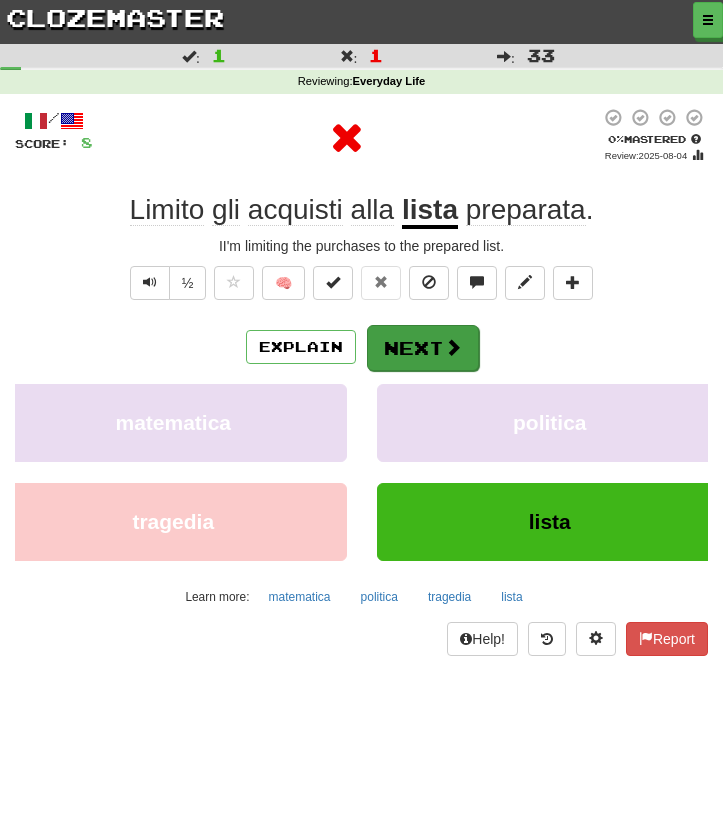 click on "Next" at bounding box center [423, 348] 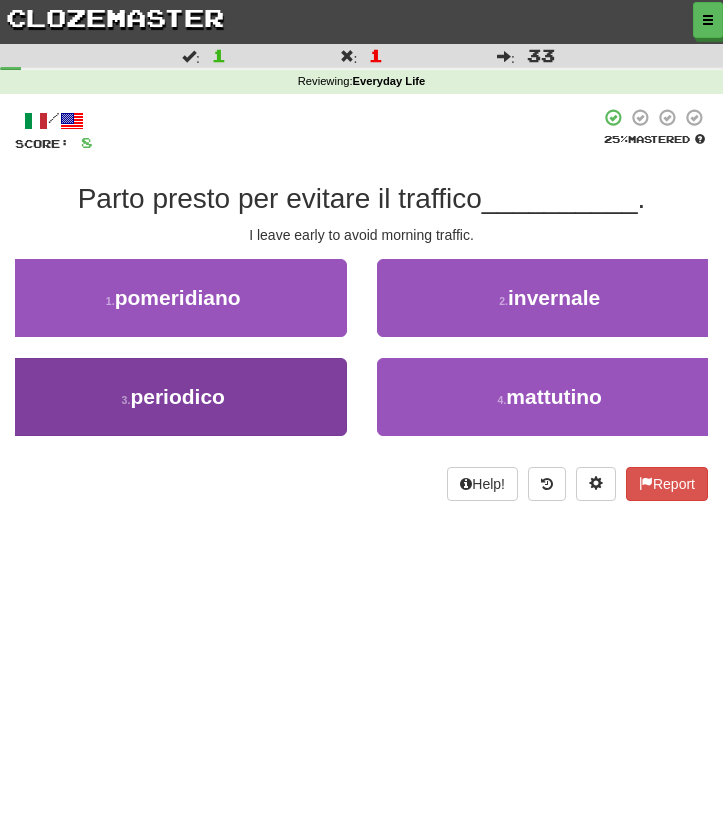click on "3 .  periodico" at bounding box center (173, 397) 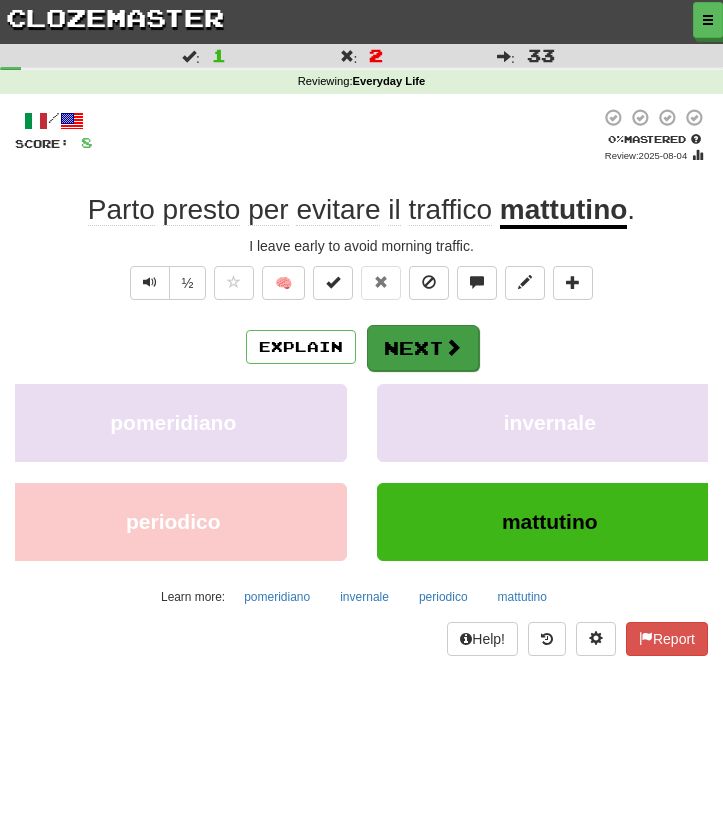 click on "Next" at bounding box center (423, 348) 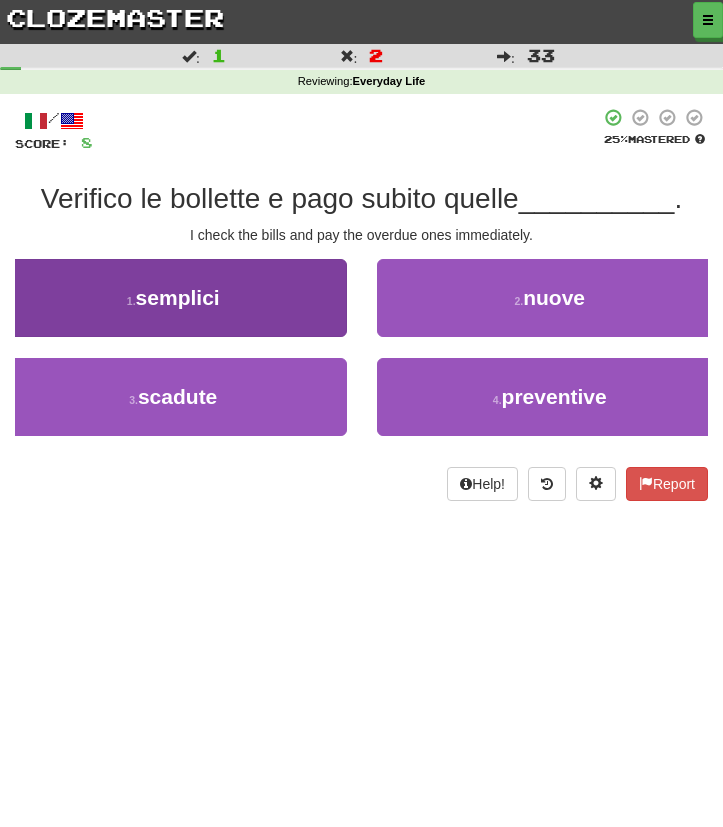 click on "1 .  semplici" at bounding box center (173, 298) 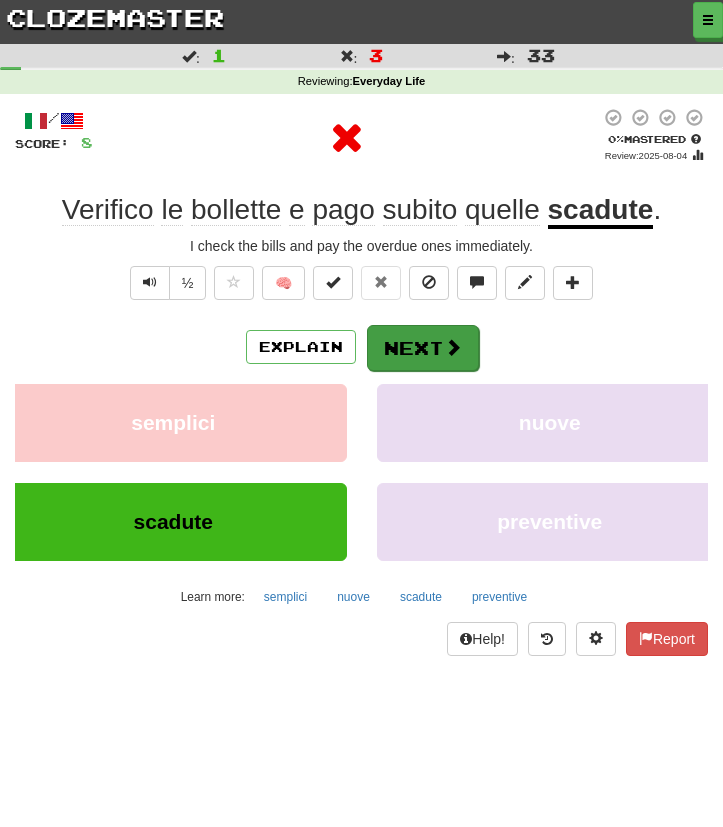 click at bounding box center (453, 347) 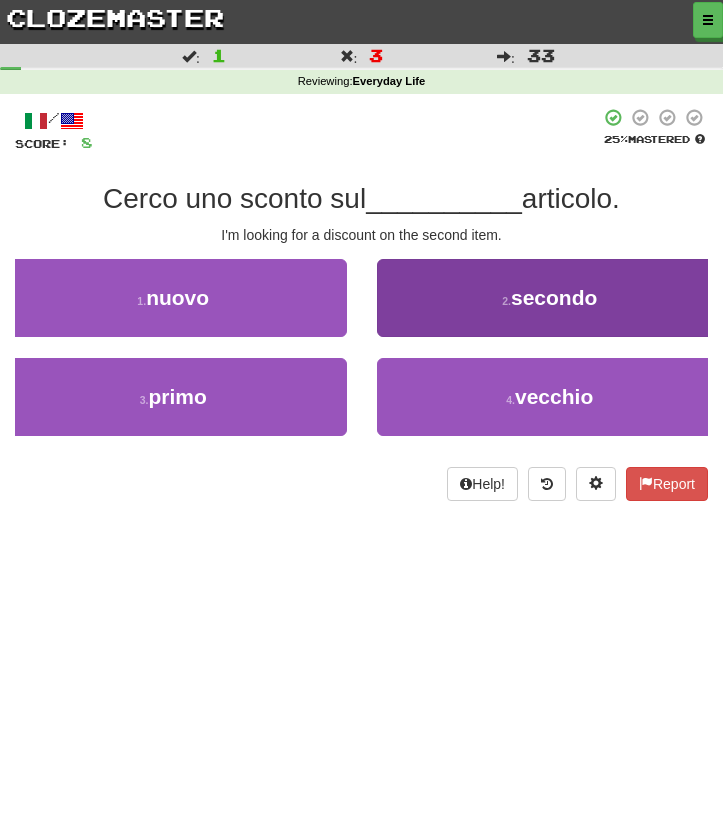 click on "2 .  secondo" at bounding box center [550, 298] 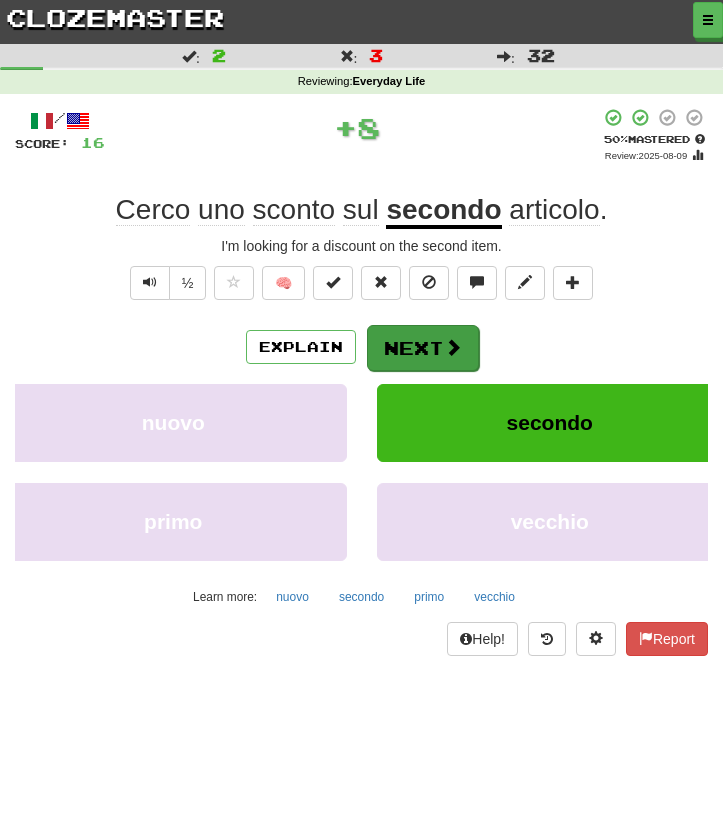 click on "Next" at bounding box center [423, 348] 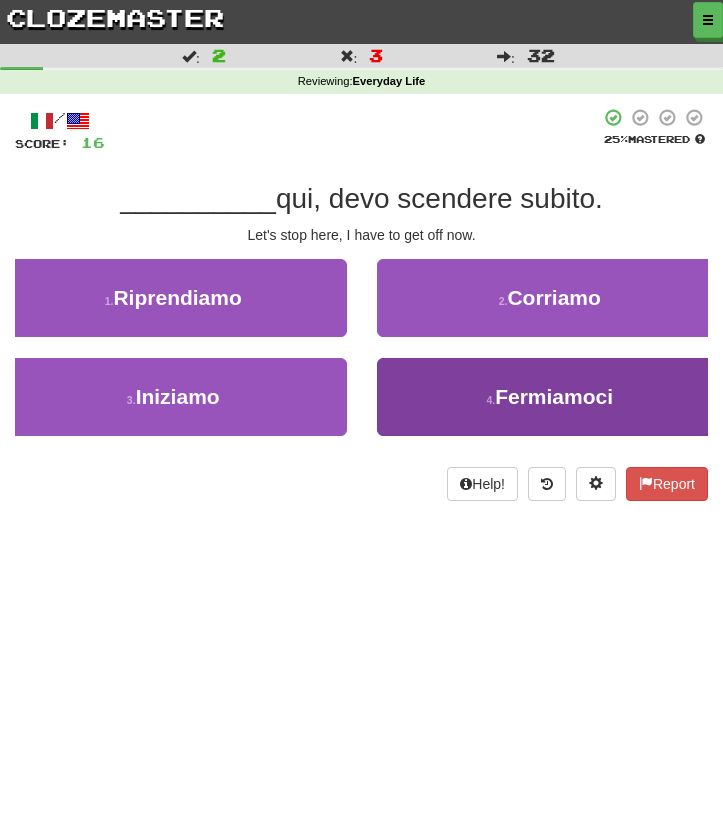 click on "4 .  Fermiamoci" at bounding box center (550, 397) 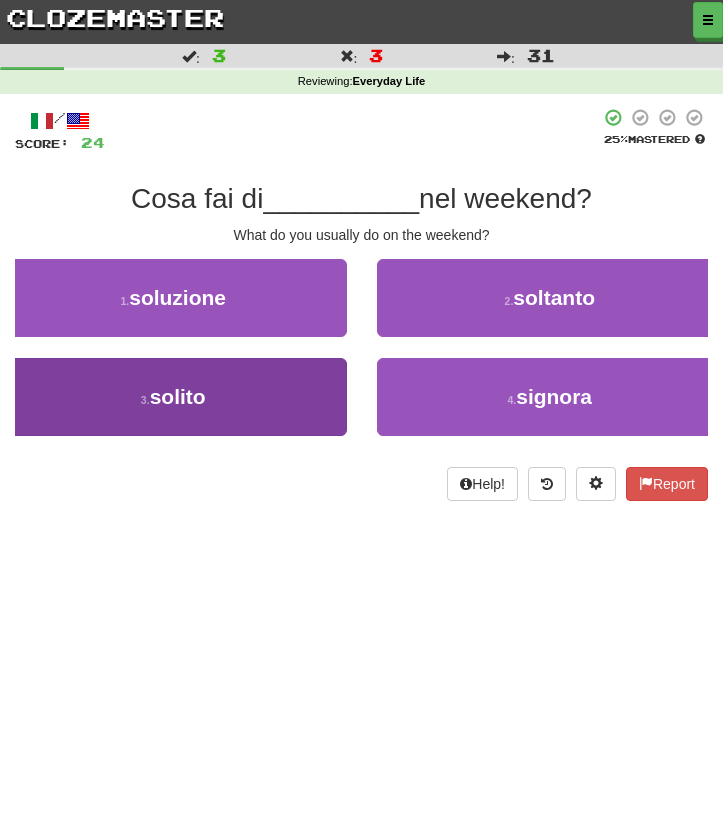 click on "3 .  solito" at bounding box center (173, 397) 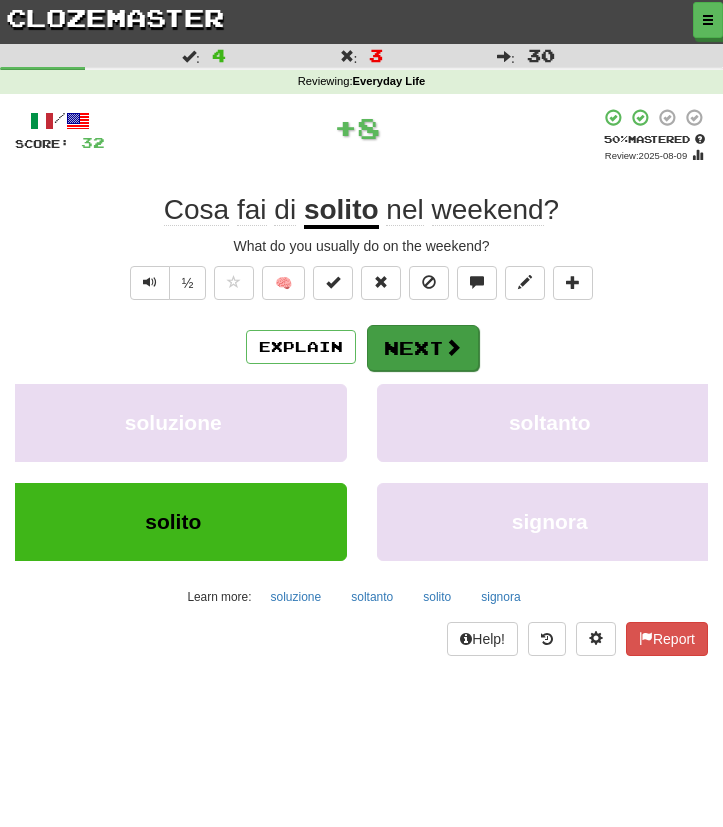 click on "Next" at bounding box center [423, 348] 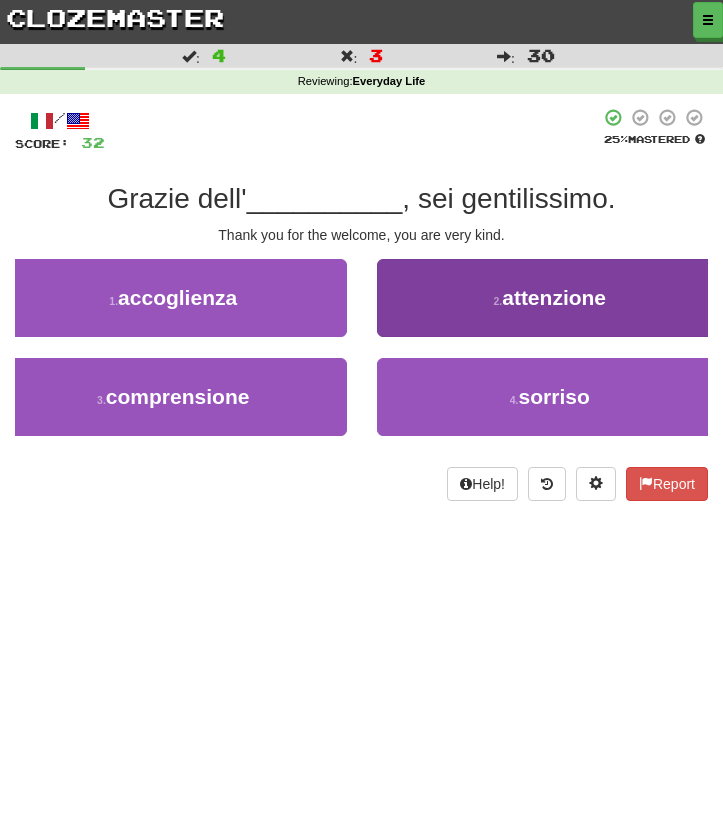 click on "2 .  attenzione" at bounding box center [550, 298] 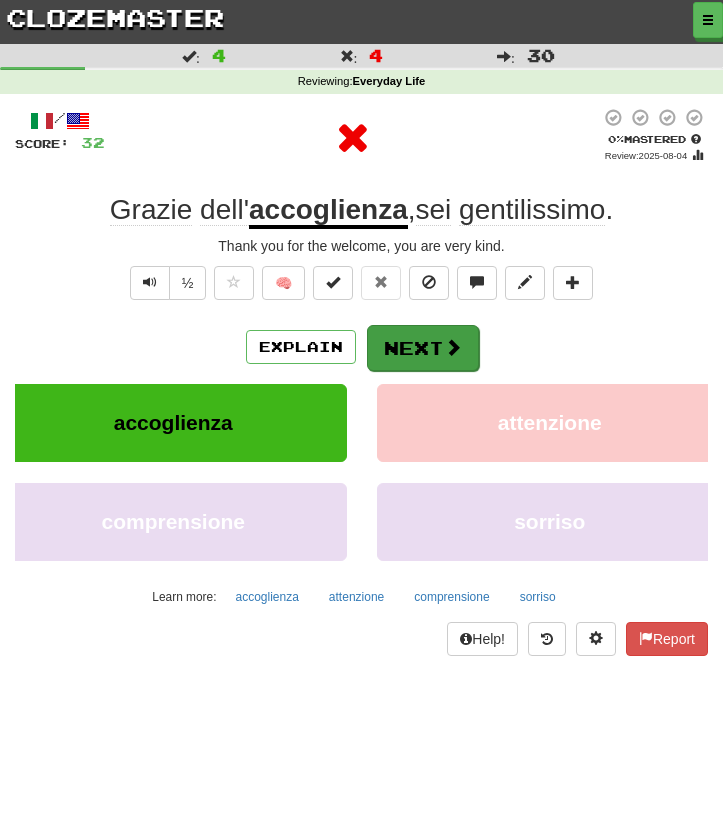 click on "Next" at bounding box center [423, 348] 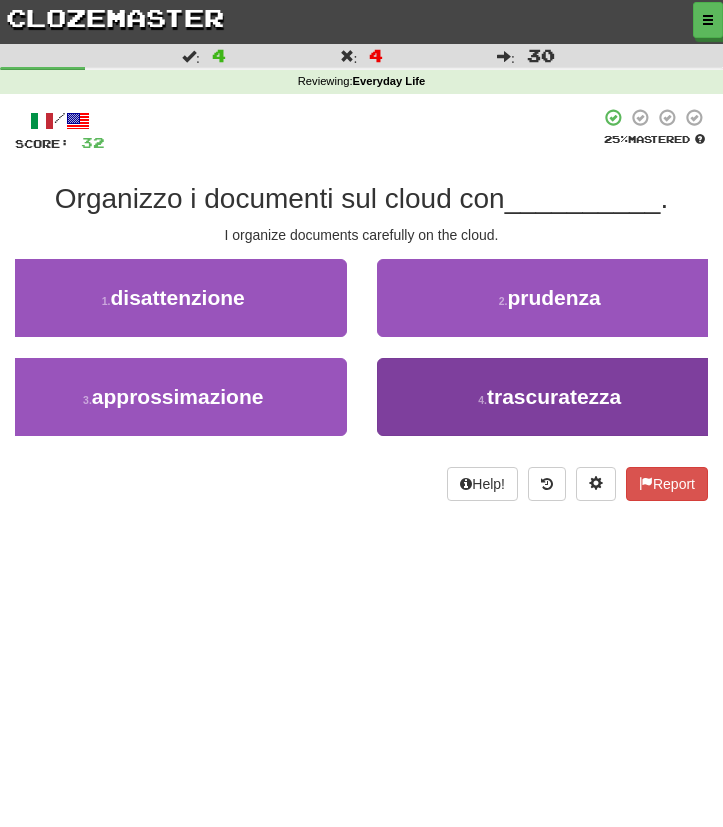 click on "4 .  trascuratezza" at bounding box center [550, 397] 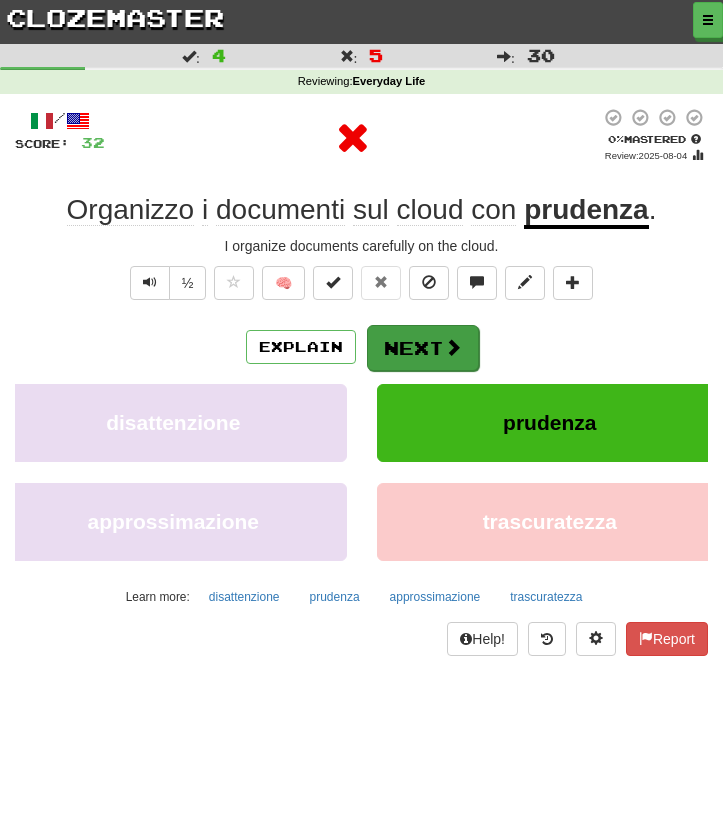 click on "Next" at bounding box center (423, 348) 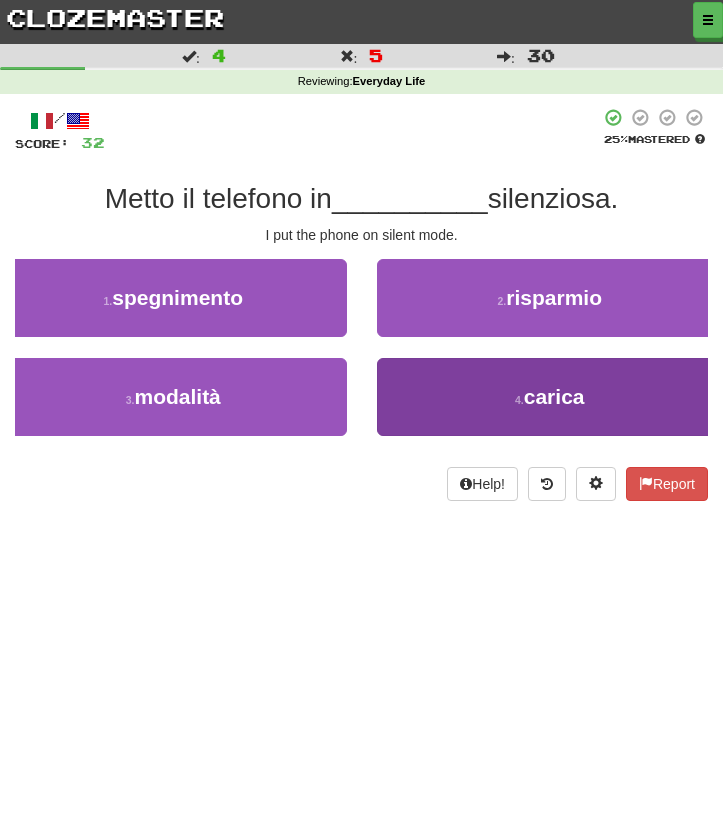 click on "4 .  carica" at bounding box center [550, 397] 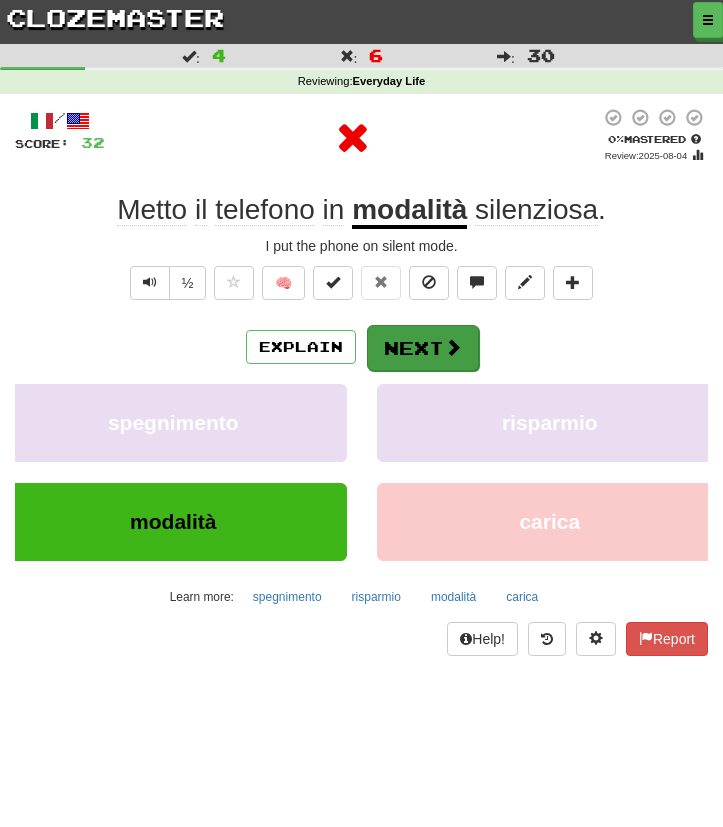 click on "Next" at bounding box center [423, 348] 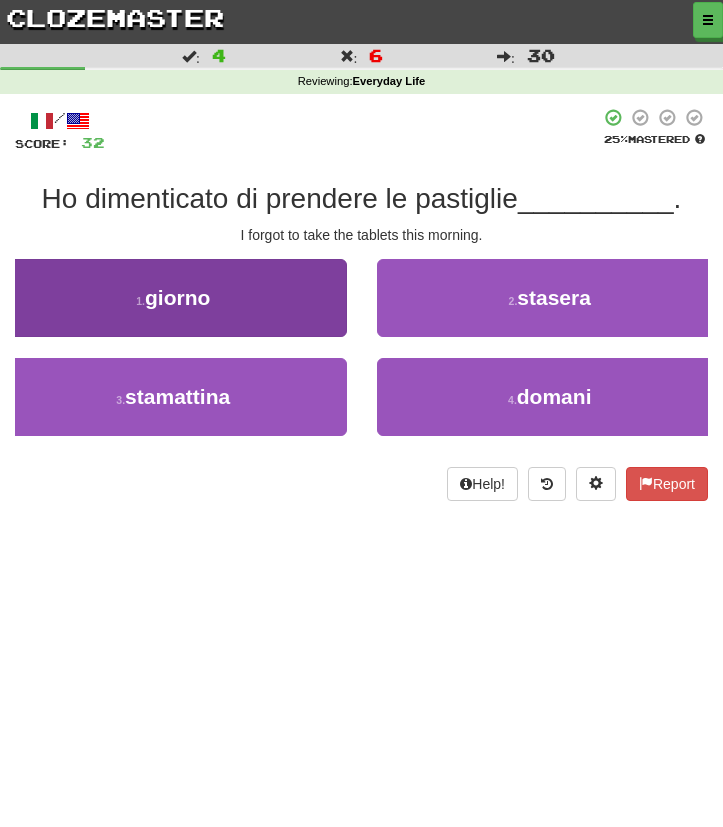 click on "1 .  giorno" at bounding box center (173, 298) 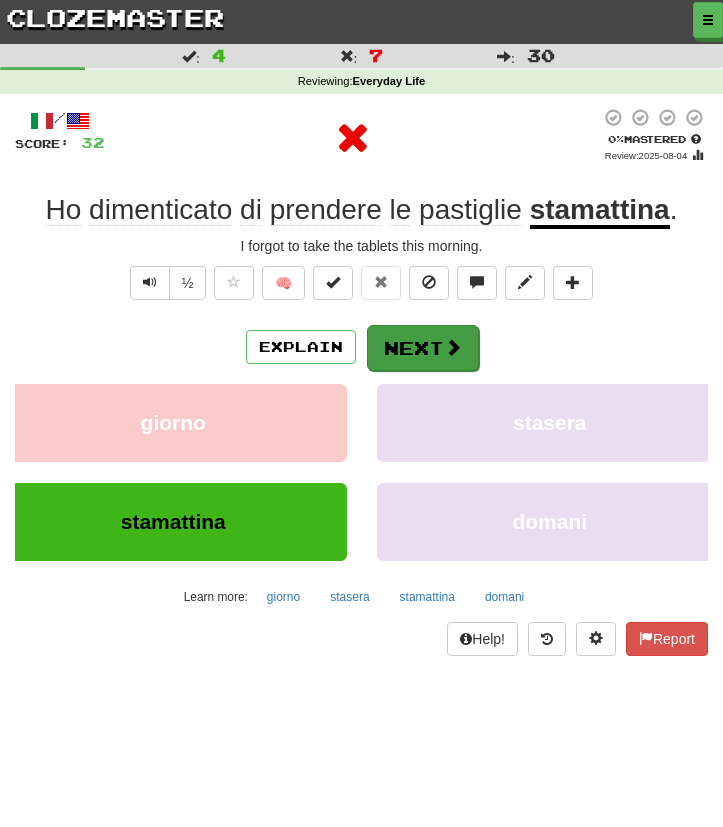 click on "Next" at bounding box center [423, 348] 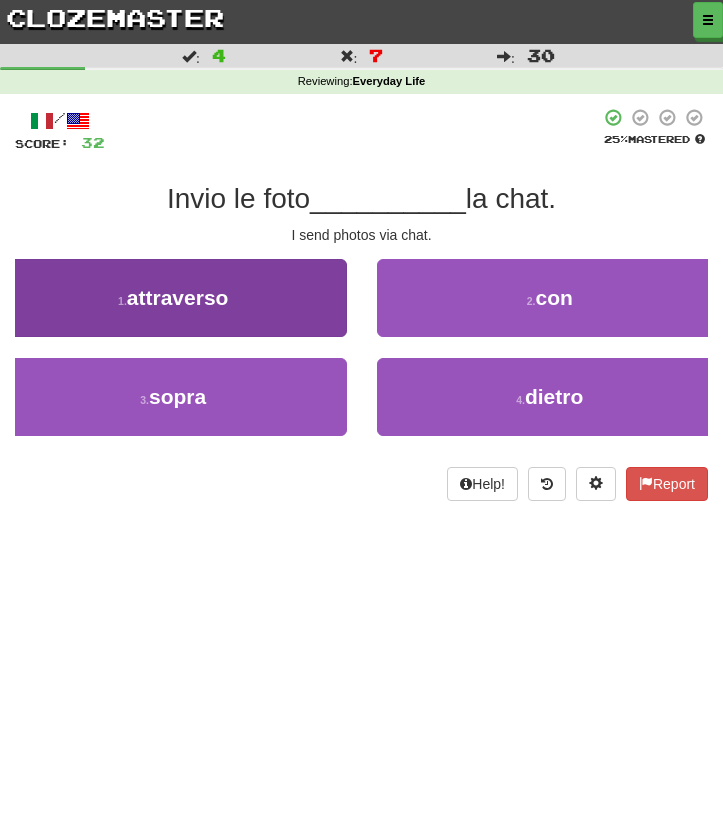 click on "1 .  attraverso" at bounding box center [173, 298] 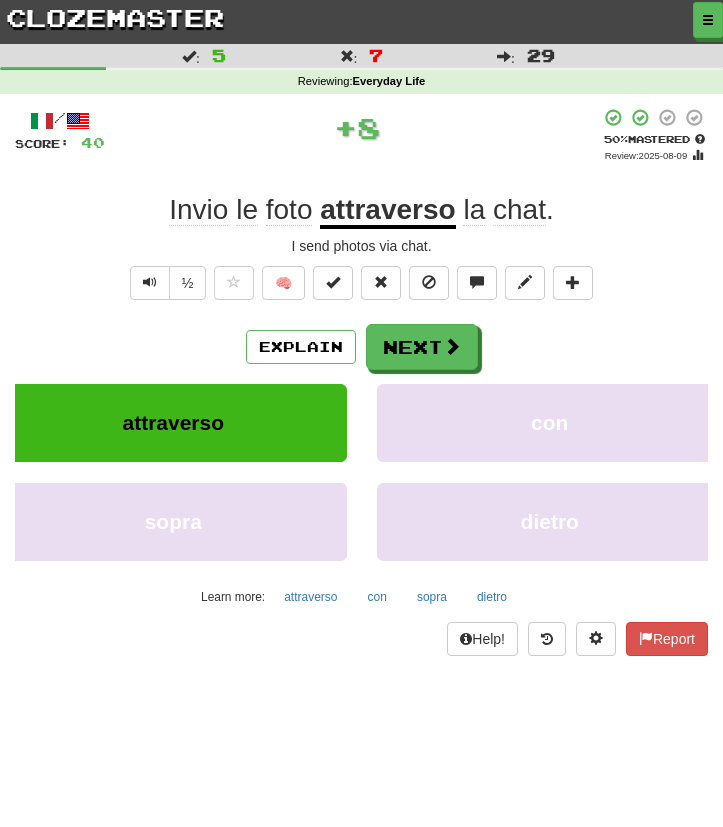 click on "/  Score:   40 + 8 50 %  Mastered Review:  2025-08-09 Invio   le   foto   attraverso   la   chat . I send photos via chat. ½ 🧠 Explain Next attraverso con sopra dietro Learn more: attraverso con sopra dietro  Help!  Report" at bounding box center [361, 382] 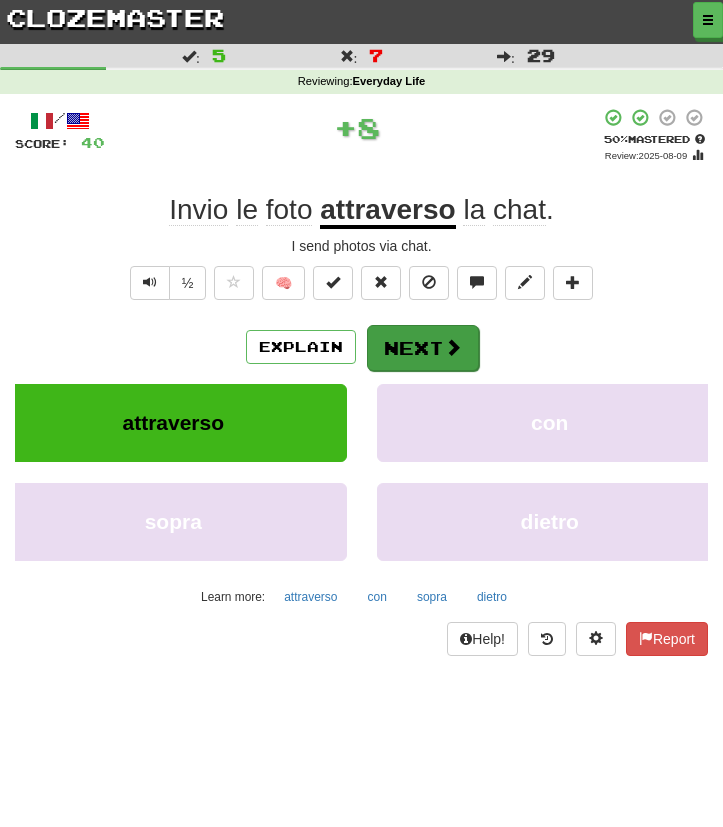 click on "Next" at bounding box center (423, 348) 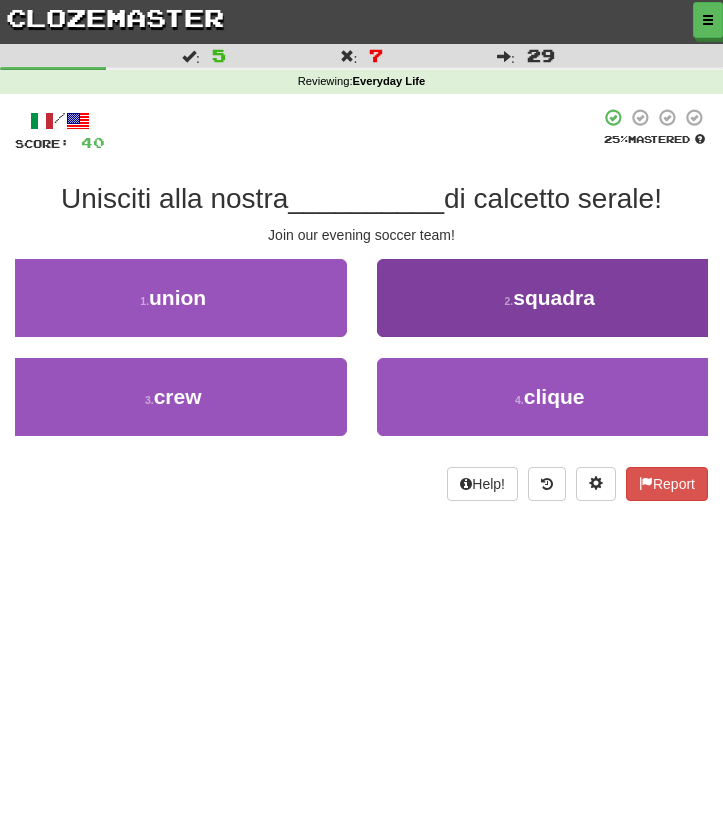 click on "2 .  squadra" at bounding box center (550, 298) 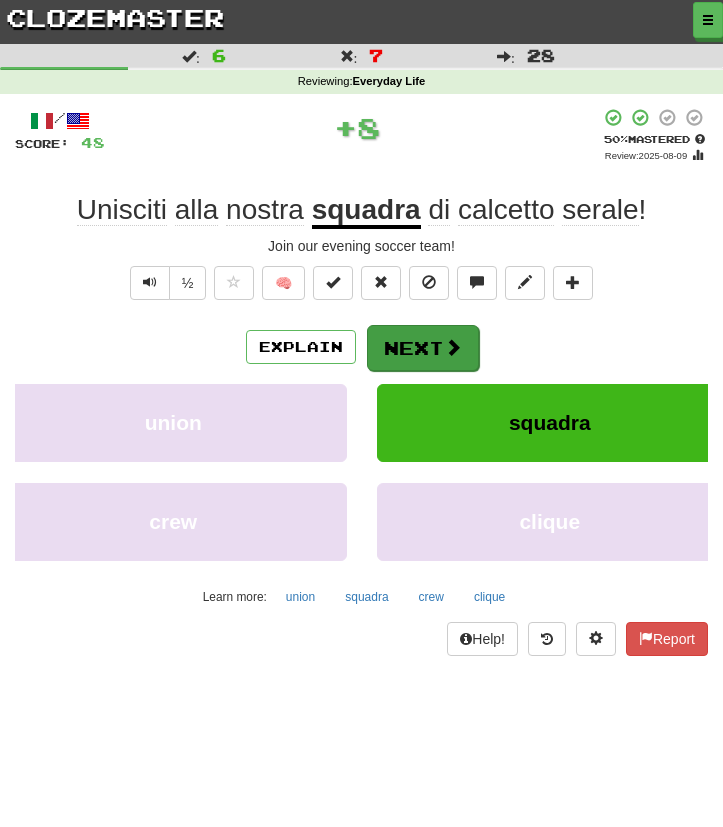 click on "Next" at bounding box center (423, 348) 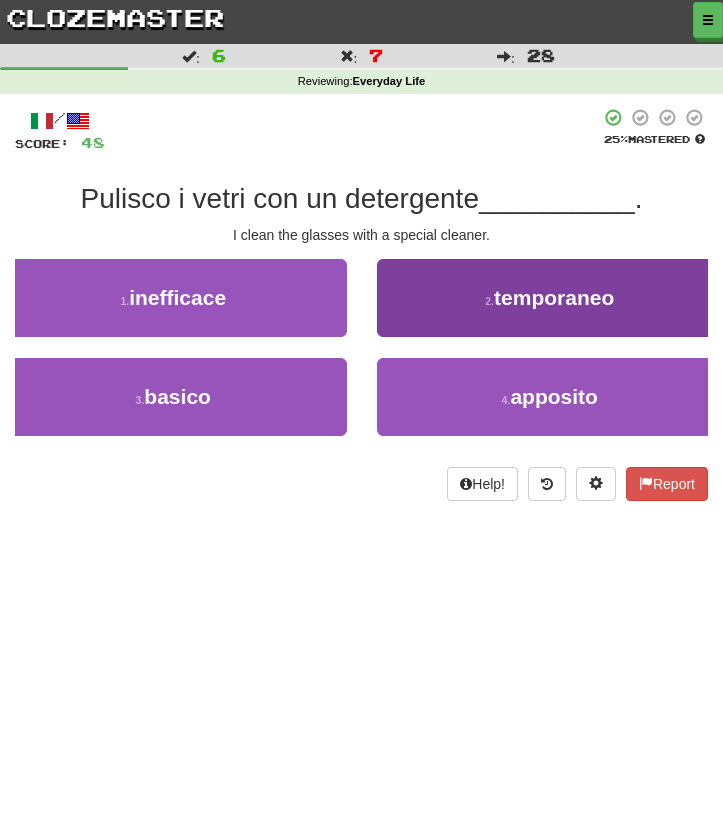 click on "2 .  temporaneo" at bounding box center [550, 308] 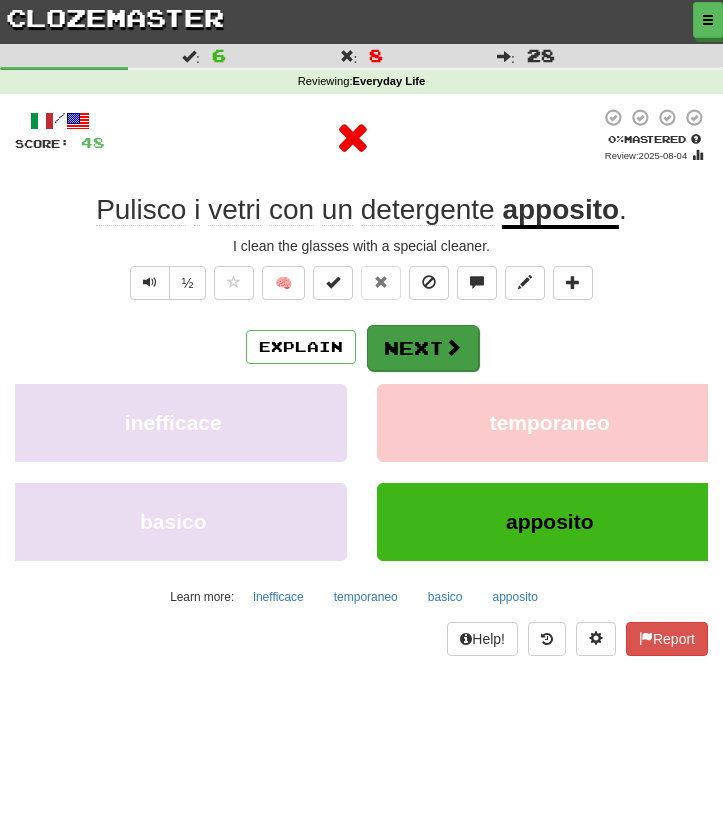 click on "Next" at bounding box center [423, 348] 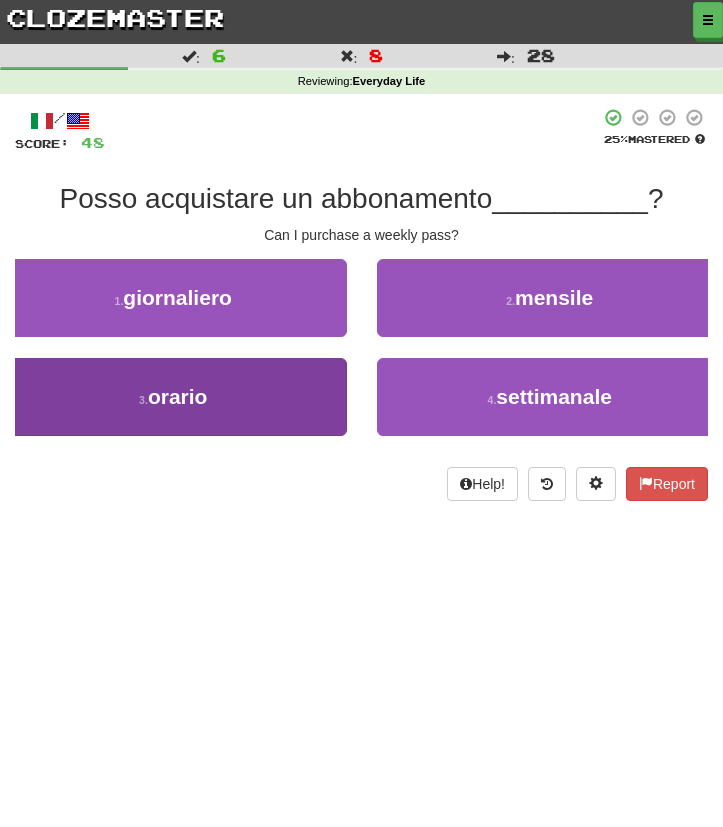click on "3 .  orario" at bounding box center [173, 397] 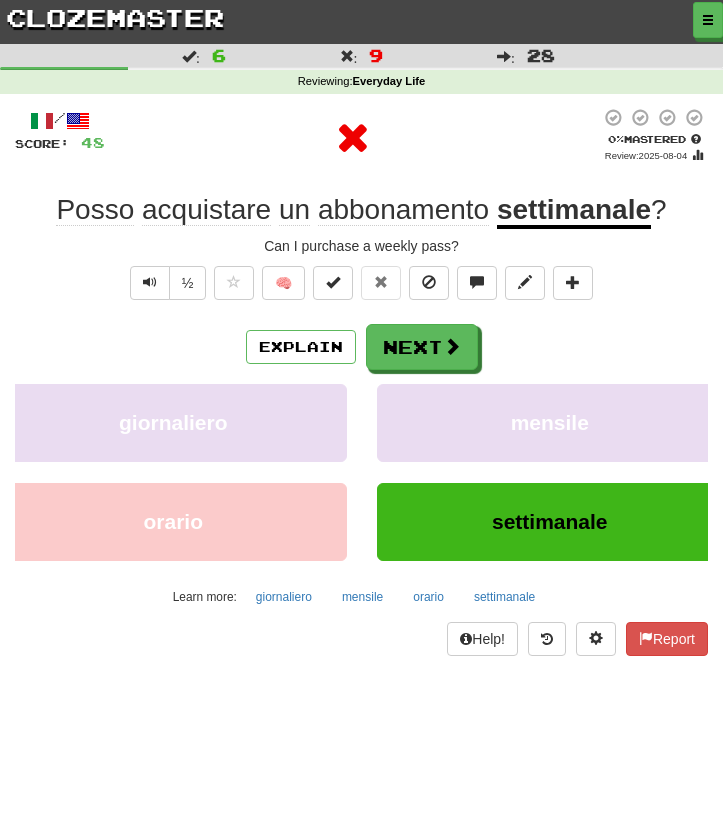 click on "/  Score:   48 0 %  Mastered Review:  2025-08-04 Posso   acquistare   un   abbonamento   settimanale ? Can I purchase a weekly pass? ½ 🧠 Explain Next giornaliero mensile orario settimanale Learn more: giornaliero mensile orario settimanale  Help!  Report" at bounding box center [361, 382] 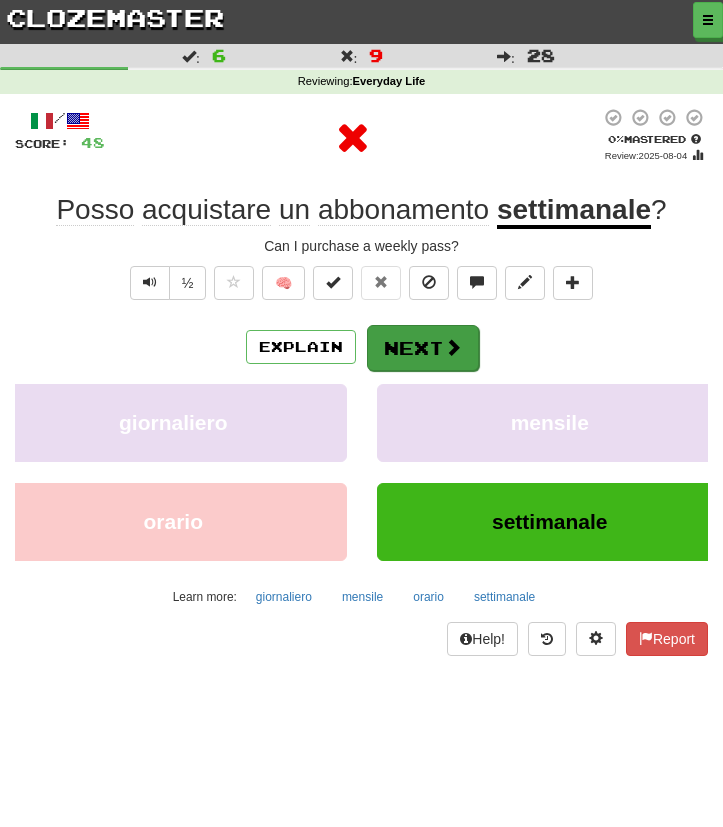 click on "Next" at bounding box center [423, 348] 